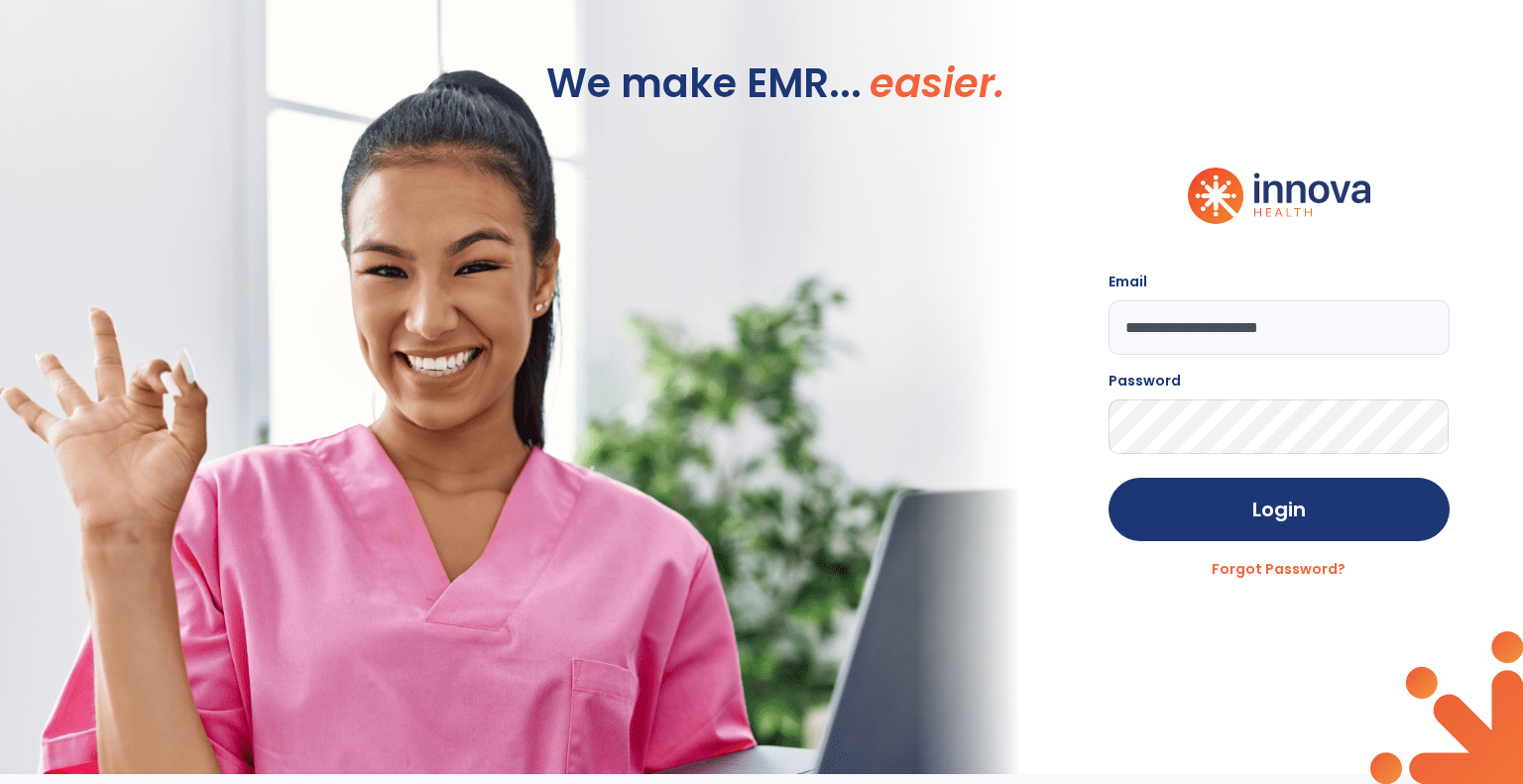 scroll, scrollTop: 0, scrollLeft: 0, axis: both 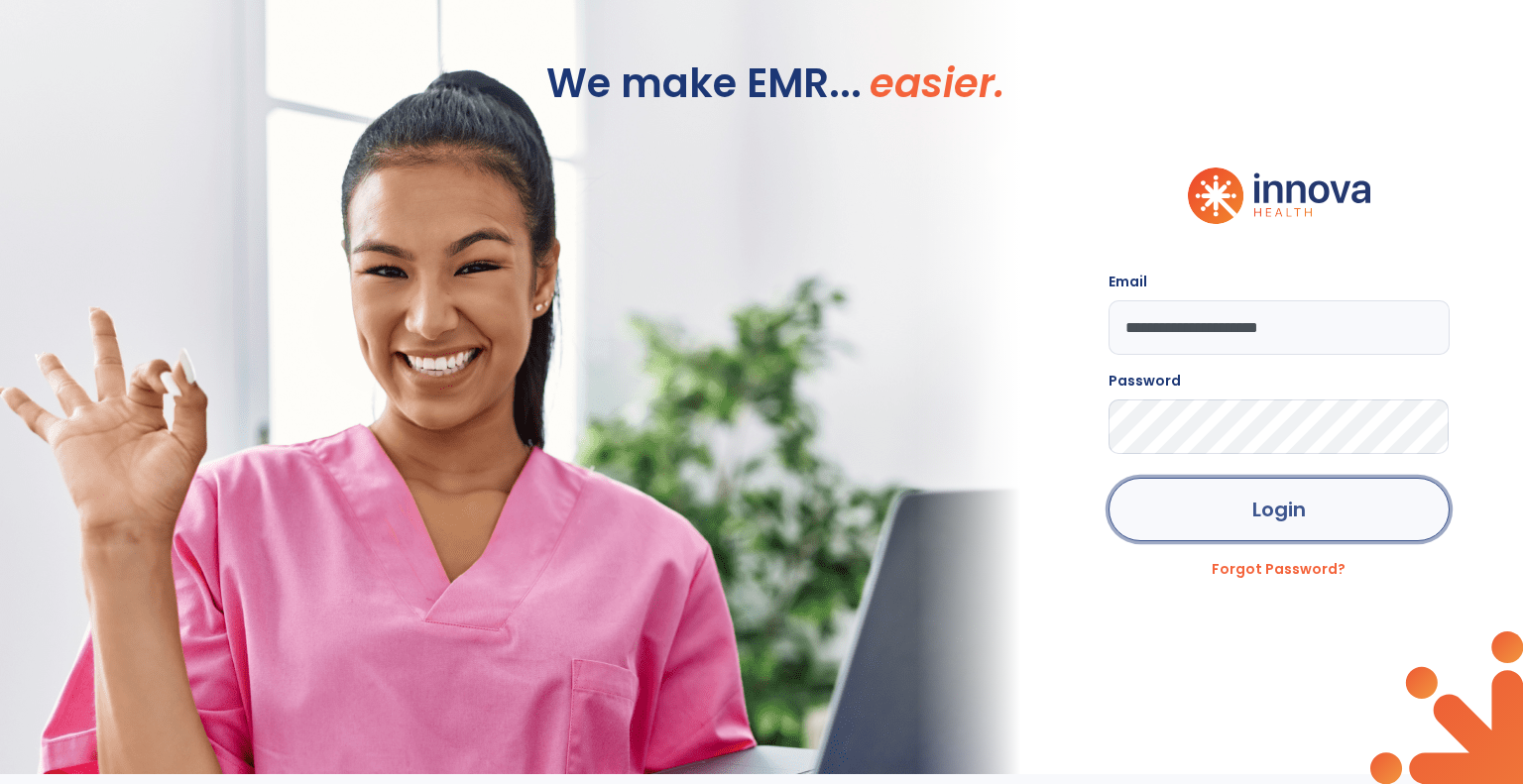 click on "Login" 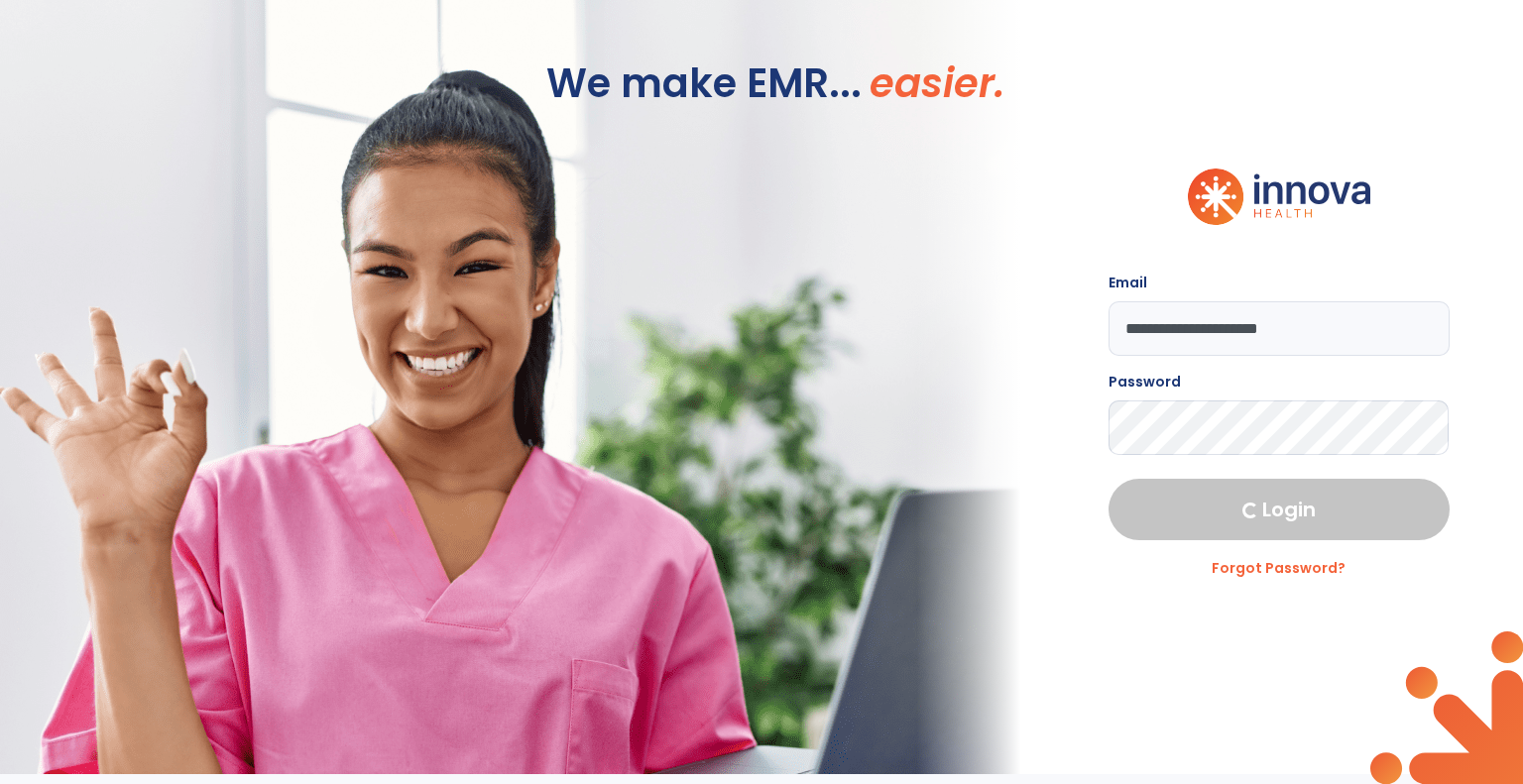 select on "***" 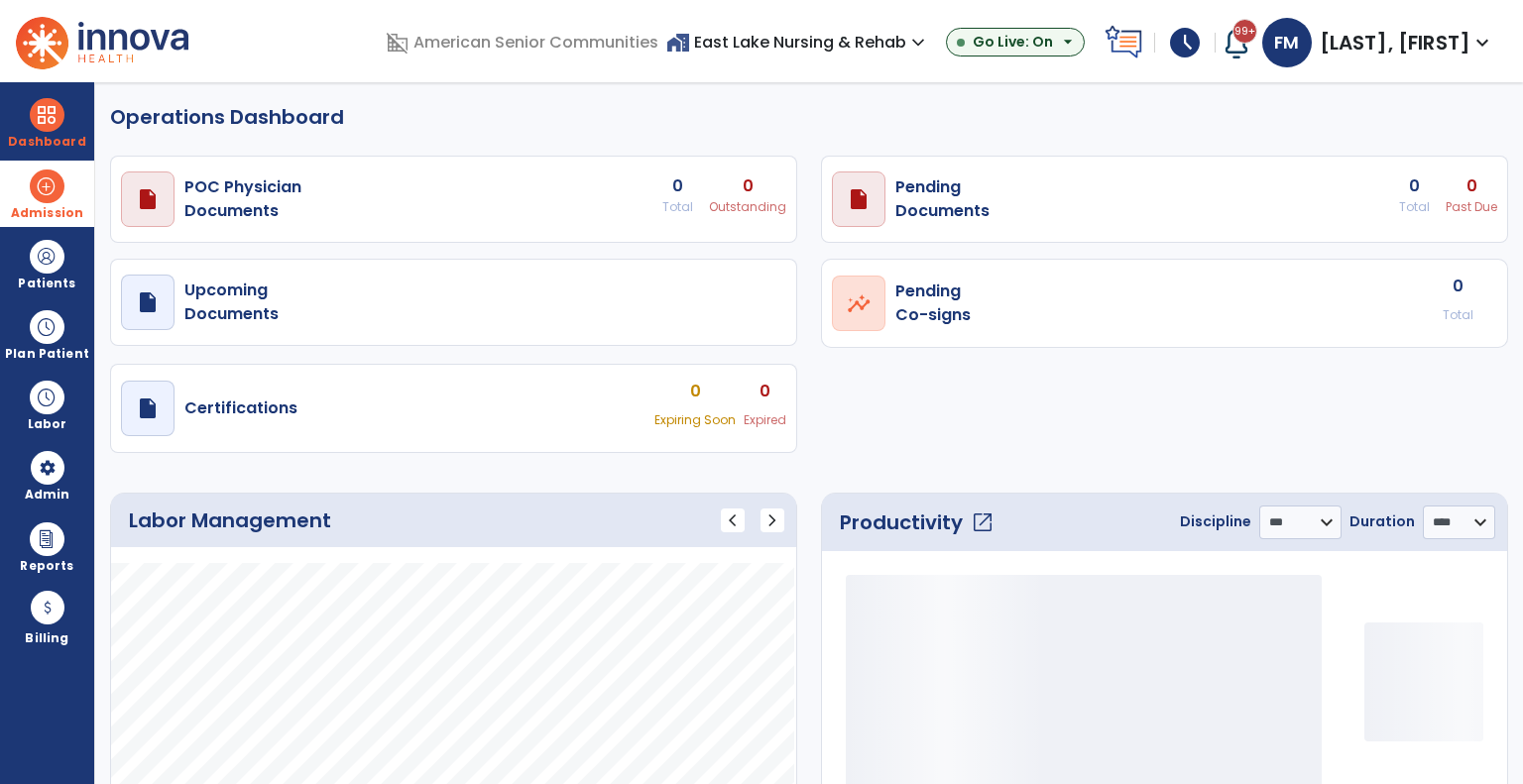 select on "***" 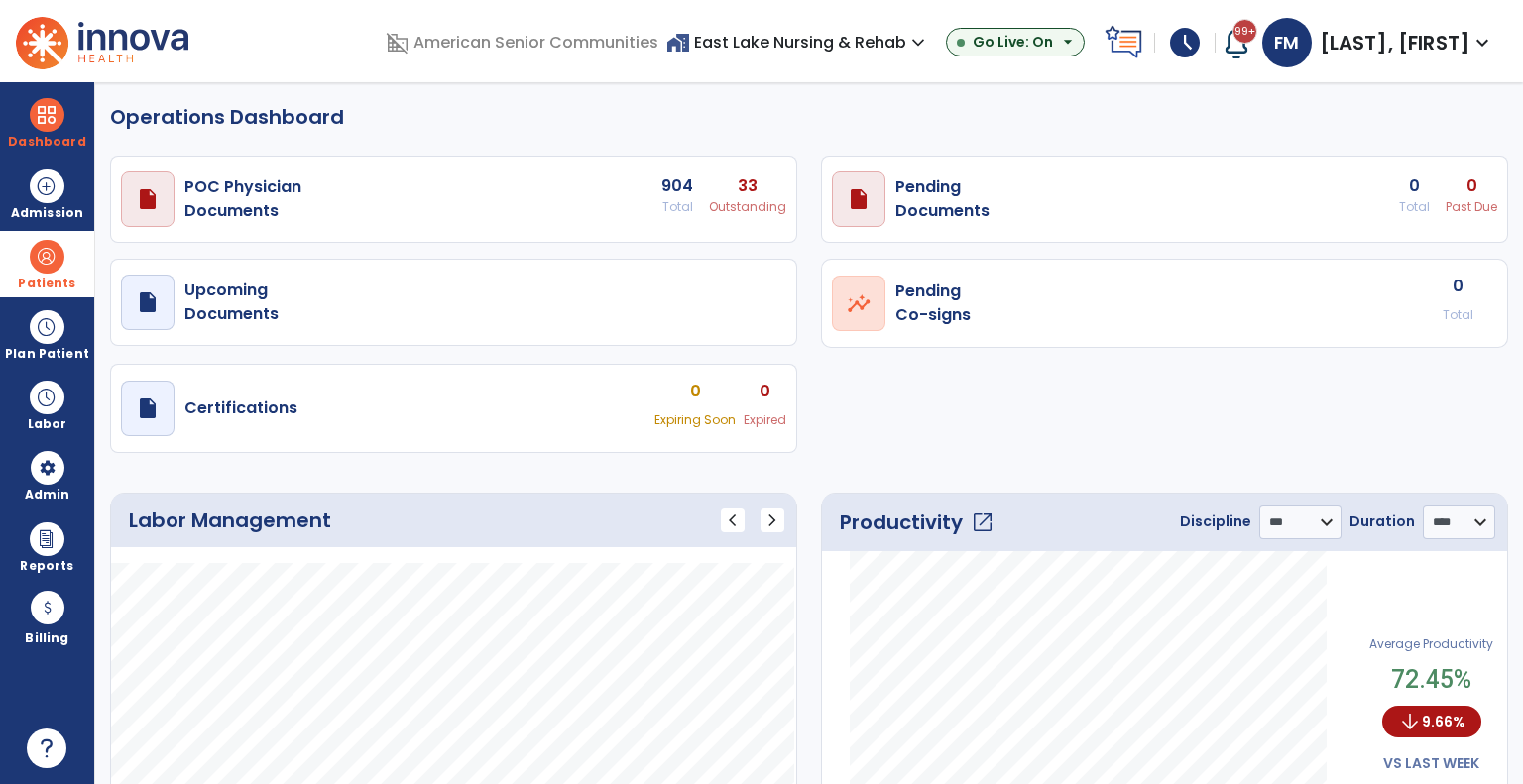 click at bounding box center [47, 257] 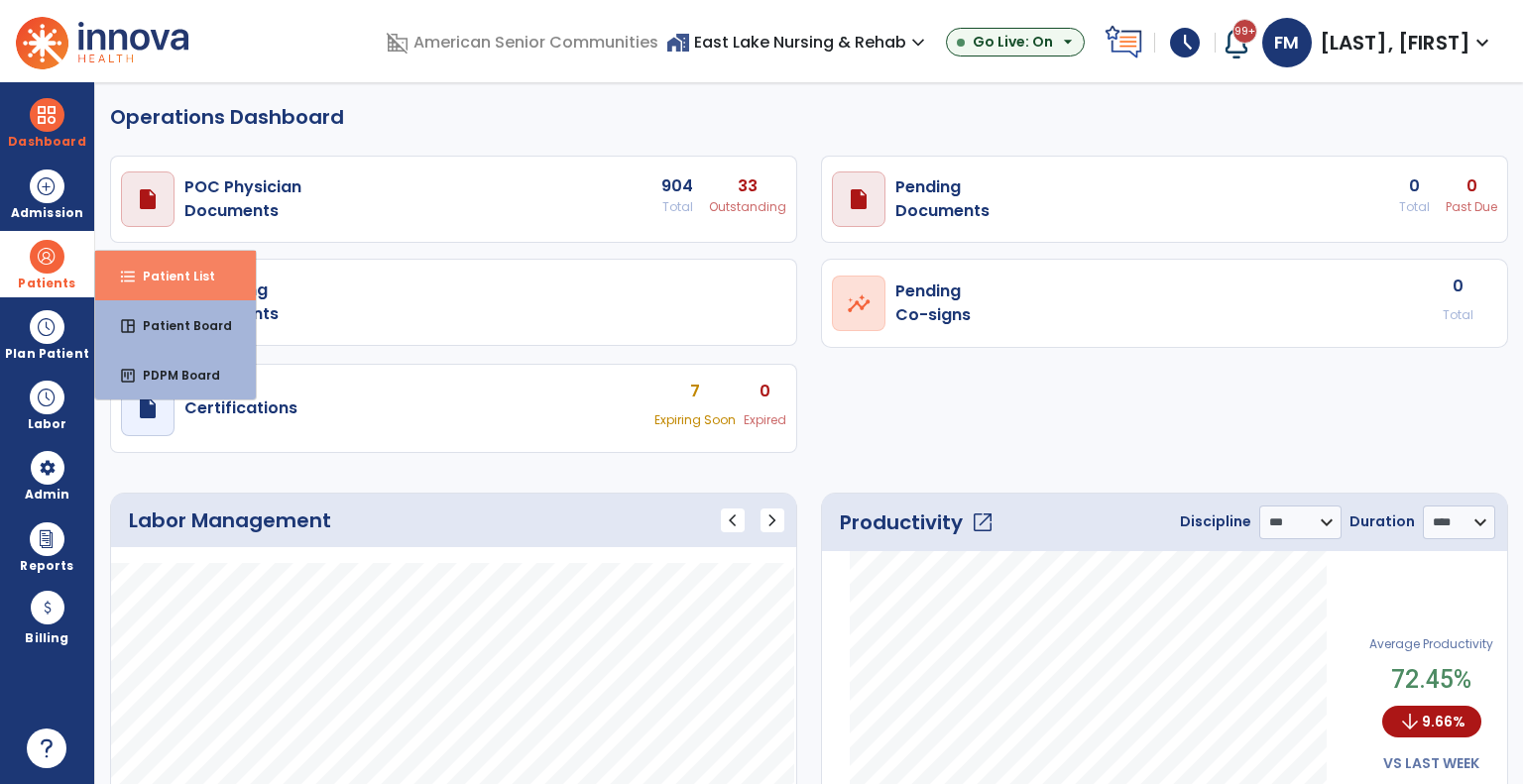 click on "Patient List" at bounding box center [171, 276] 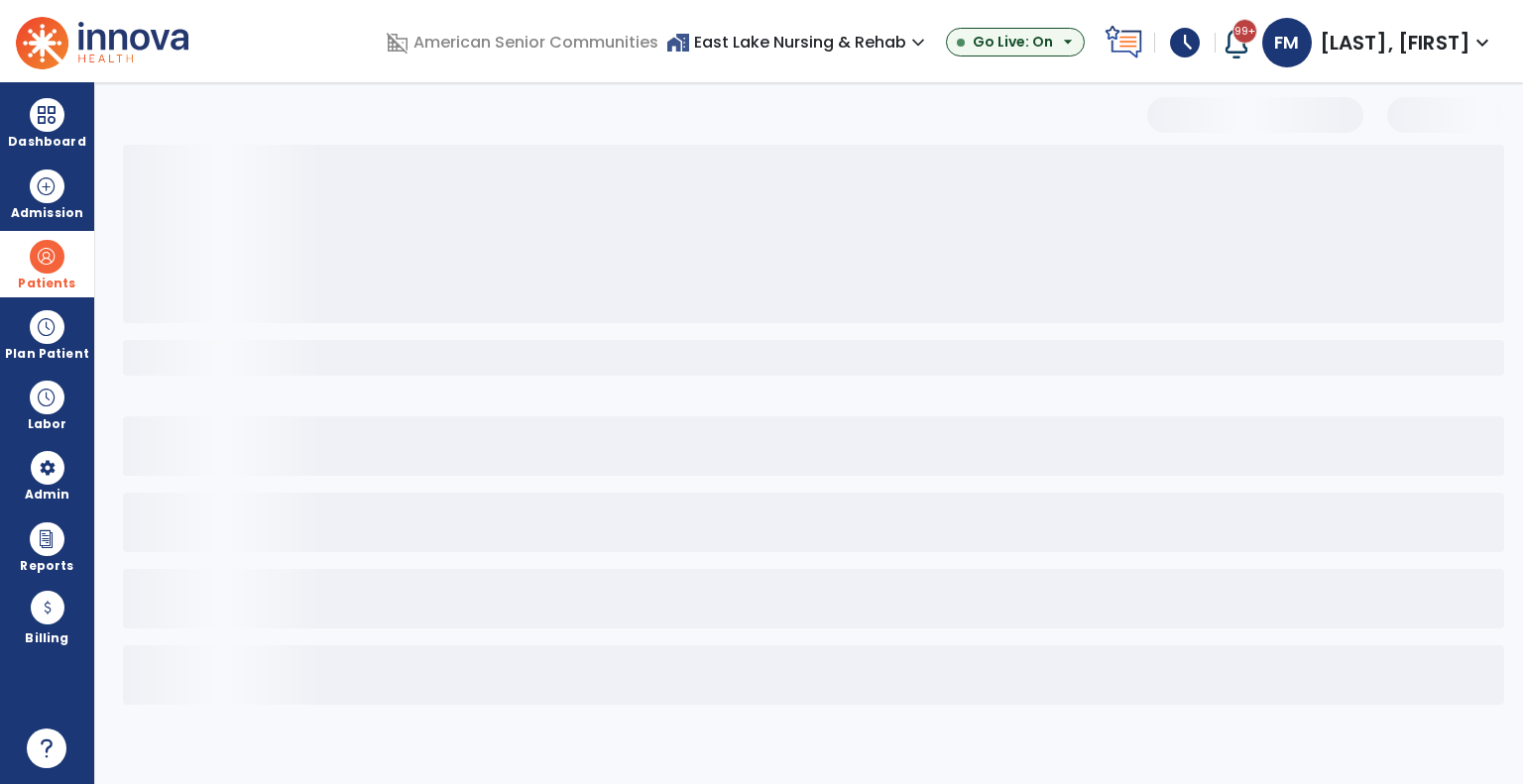 select on "***" 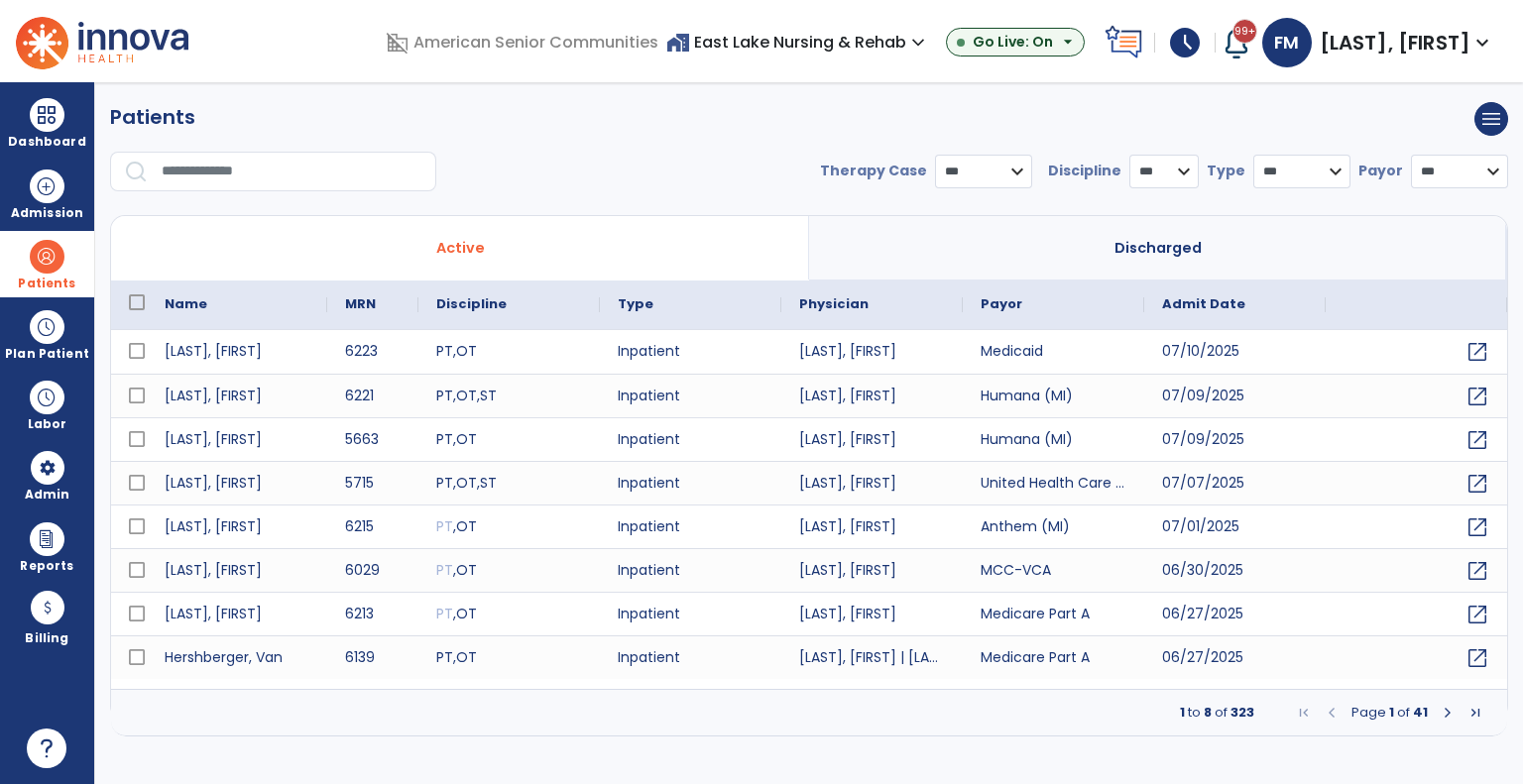 click at bounding box center (292, 171) 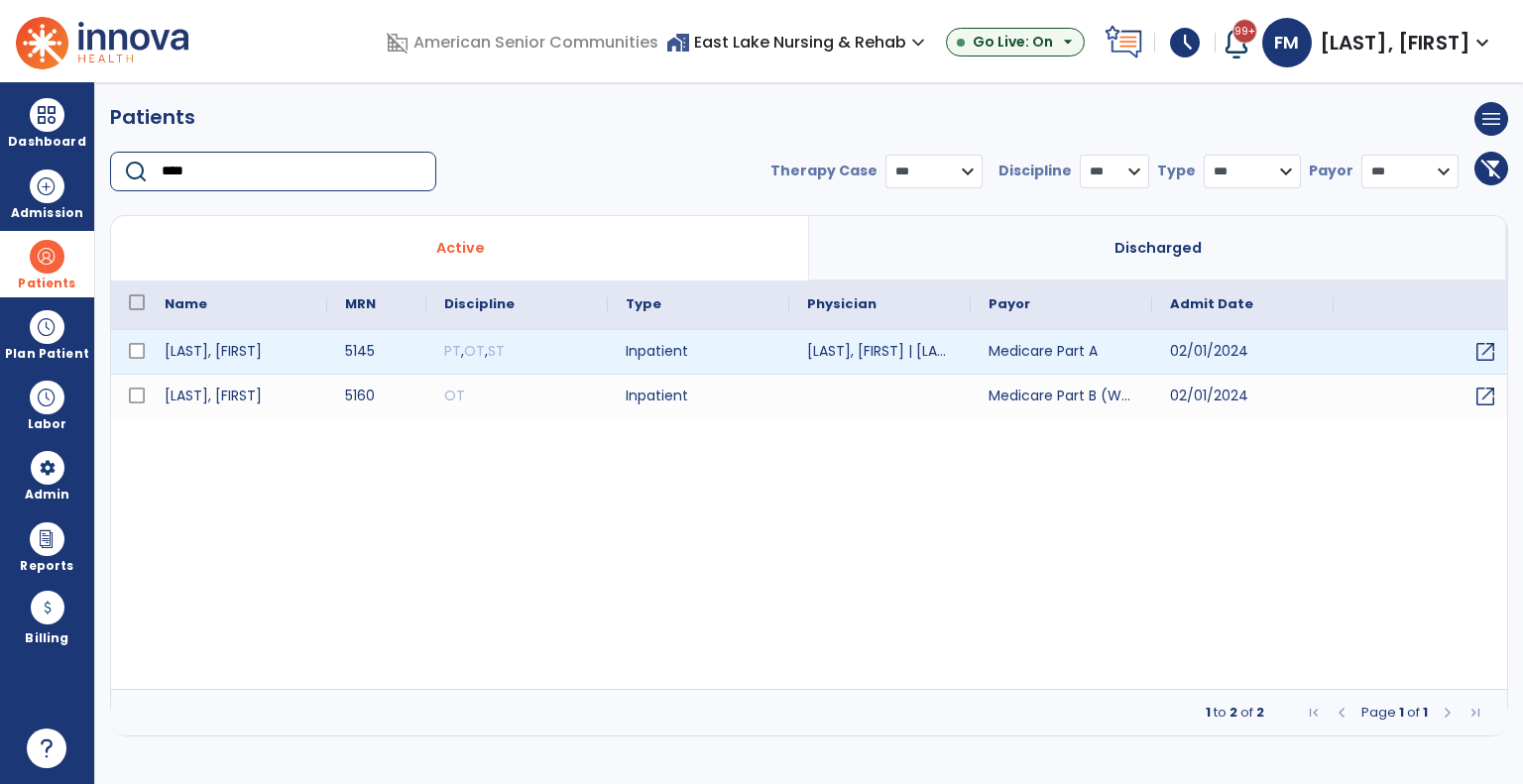 type on "****" 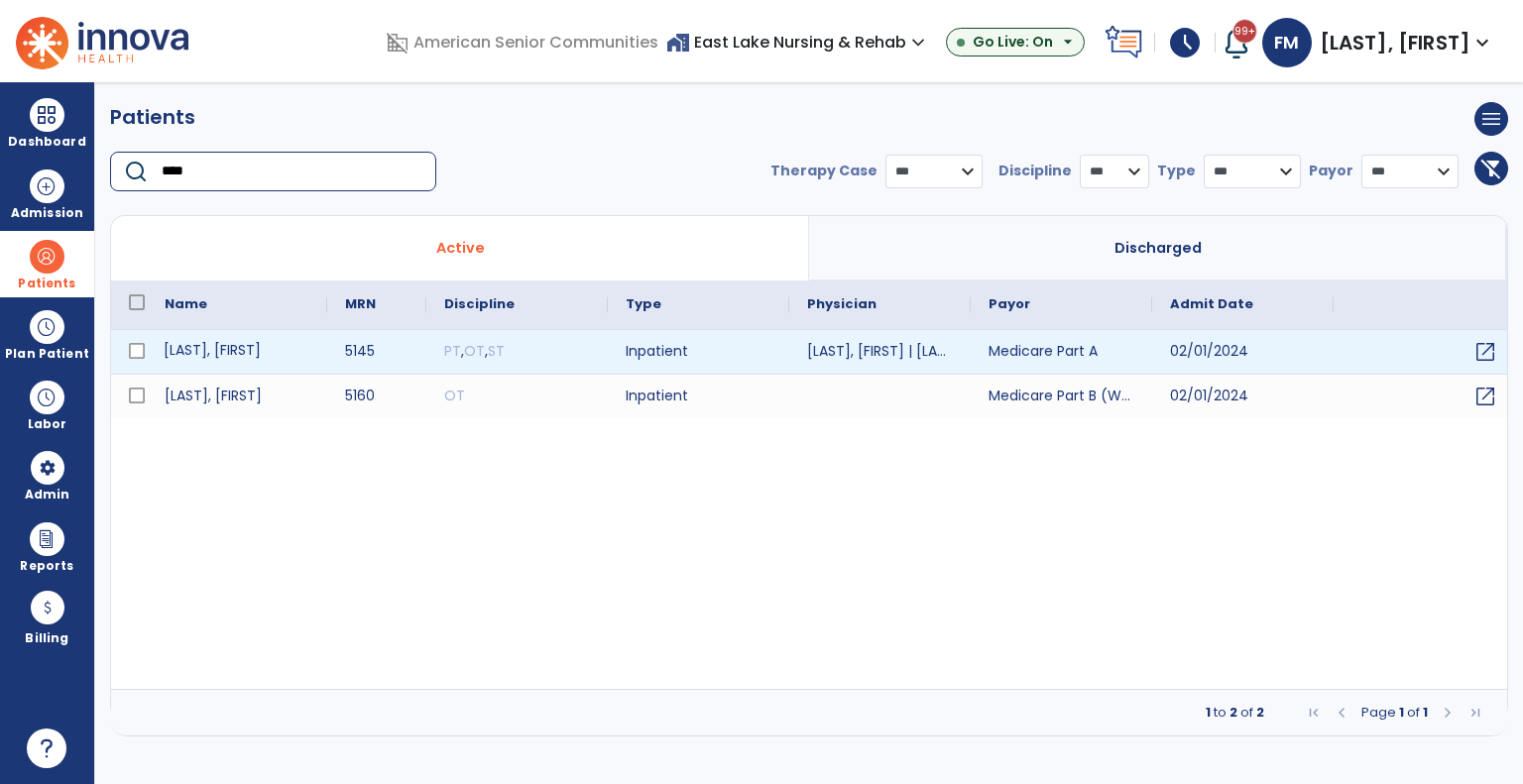 click on "[LAST], [FIRST]" at bounding box center [237, 352] 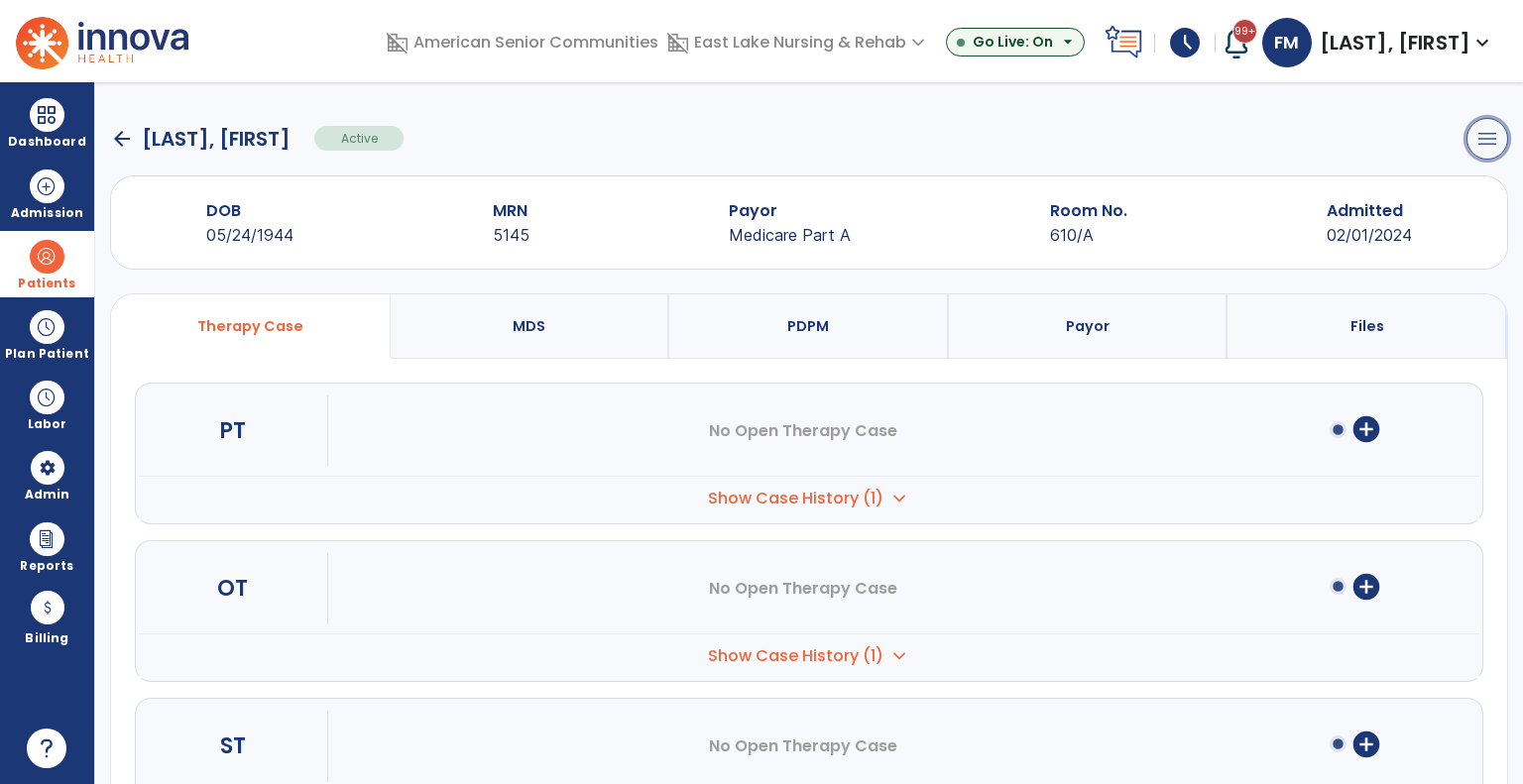 click on "menu" at bounding box center [1487, 139] 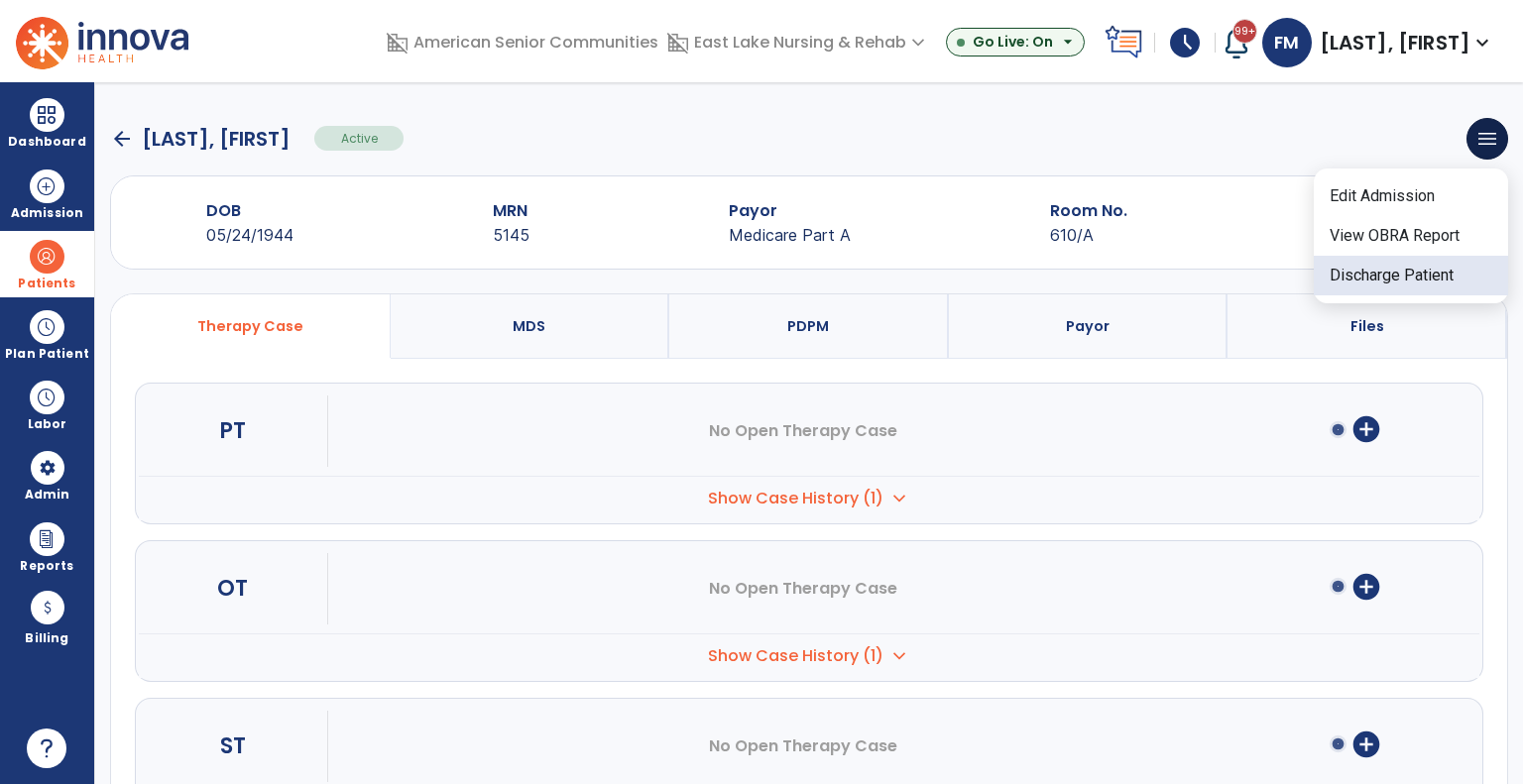 click on "Discharge Patient" 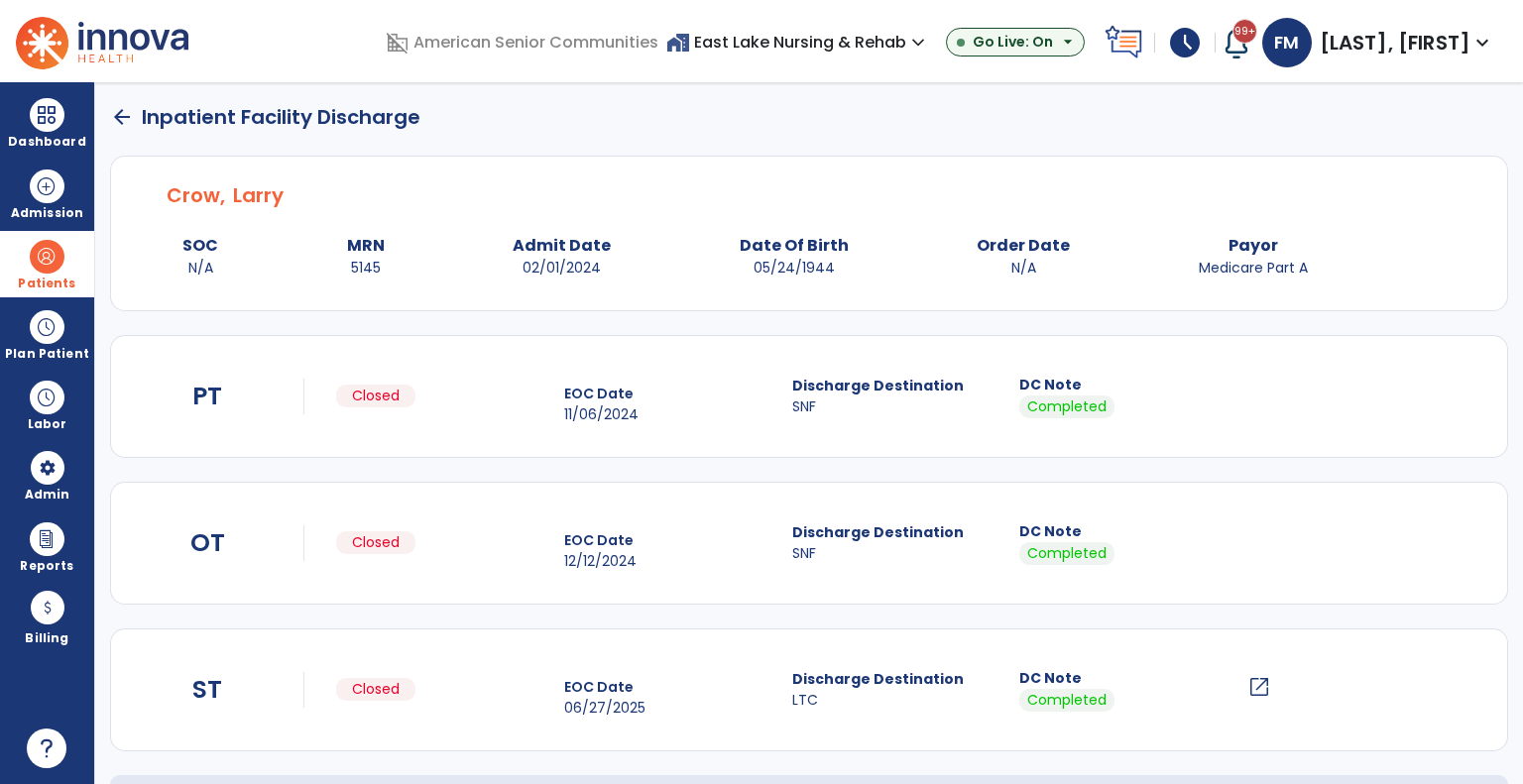 scroll, scrollTop: 145, scrollLeft: 0, axis: vertical 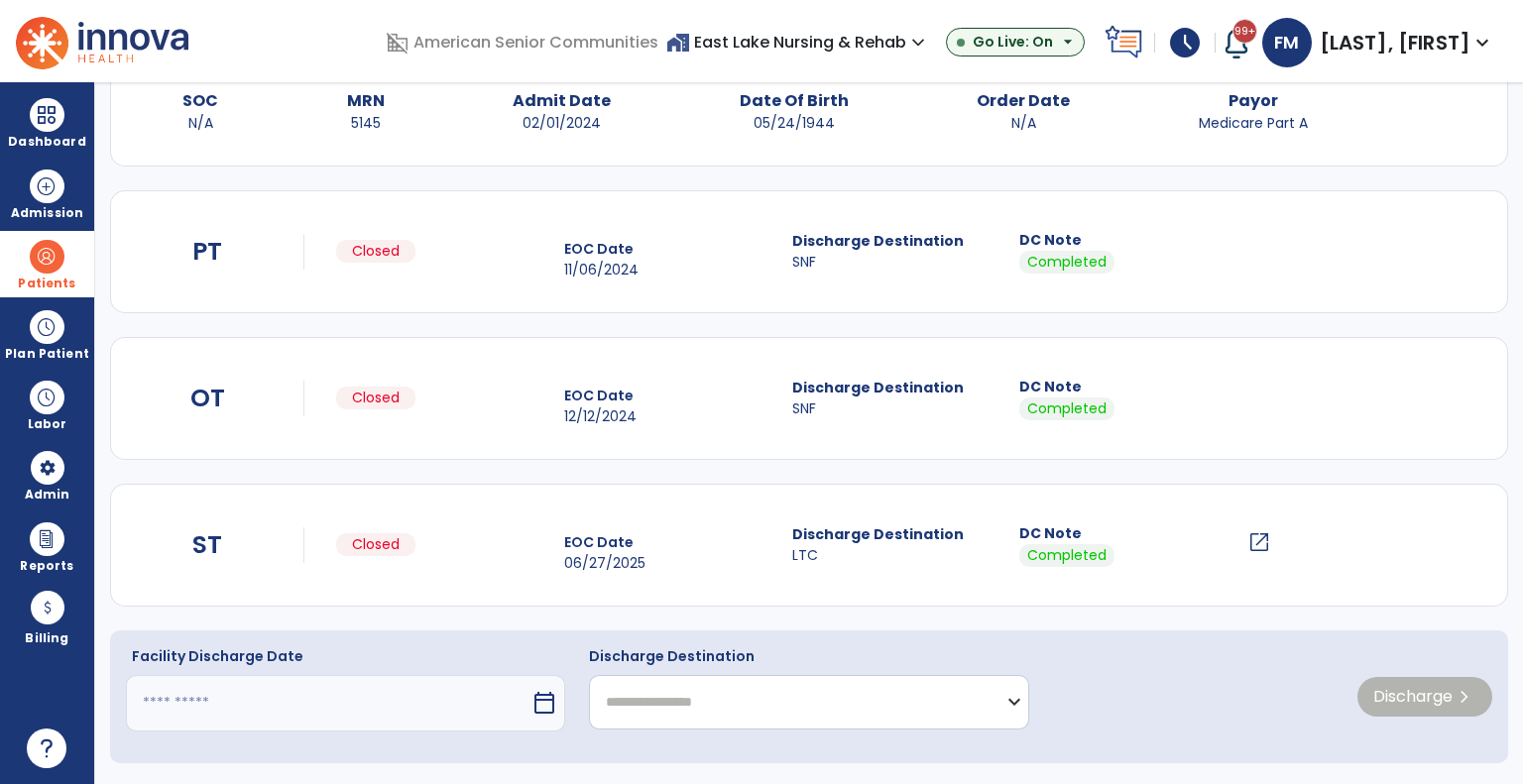 click on "**********" 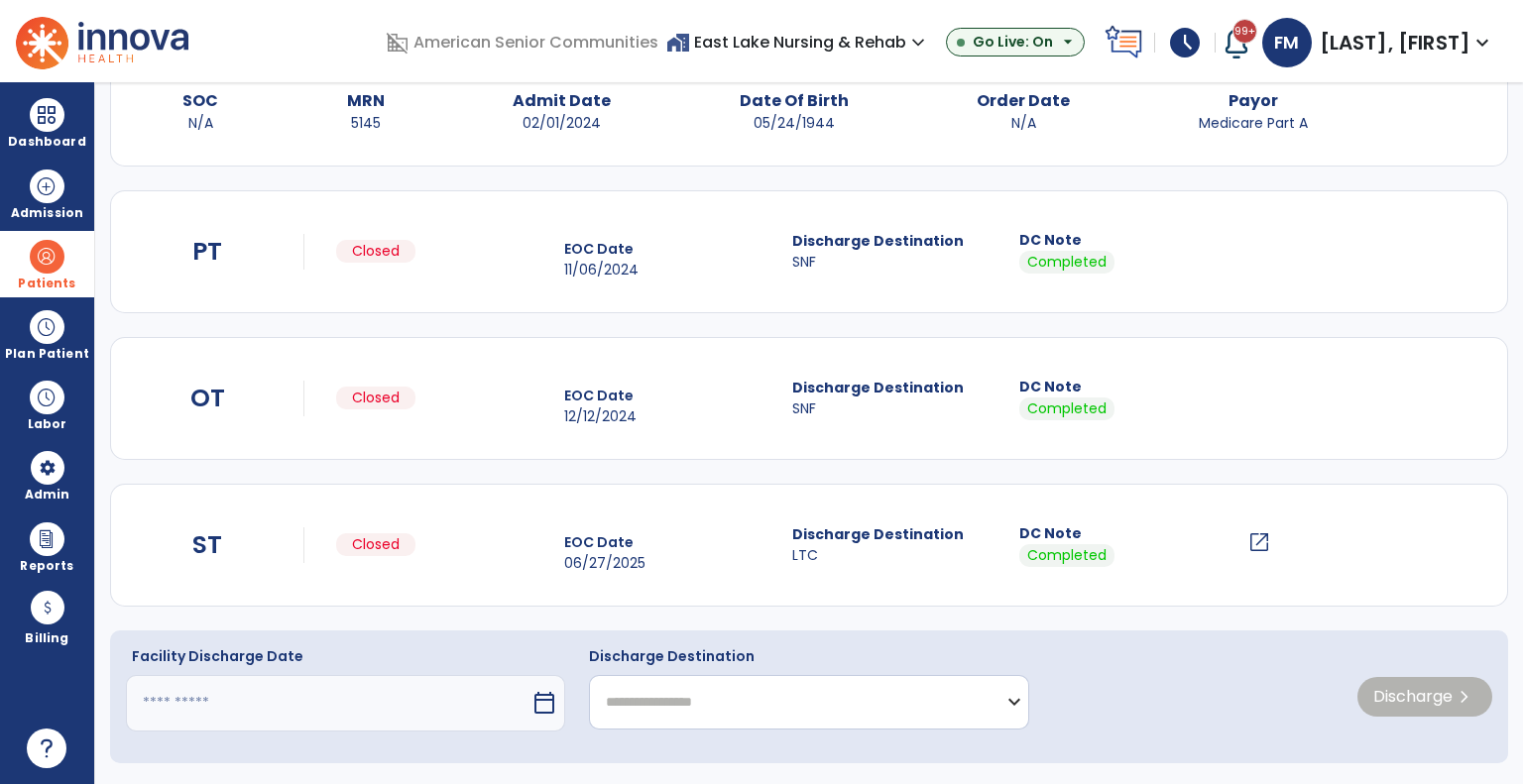 select on "********" 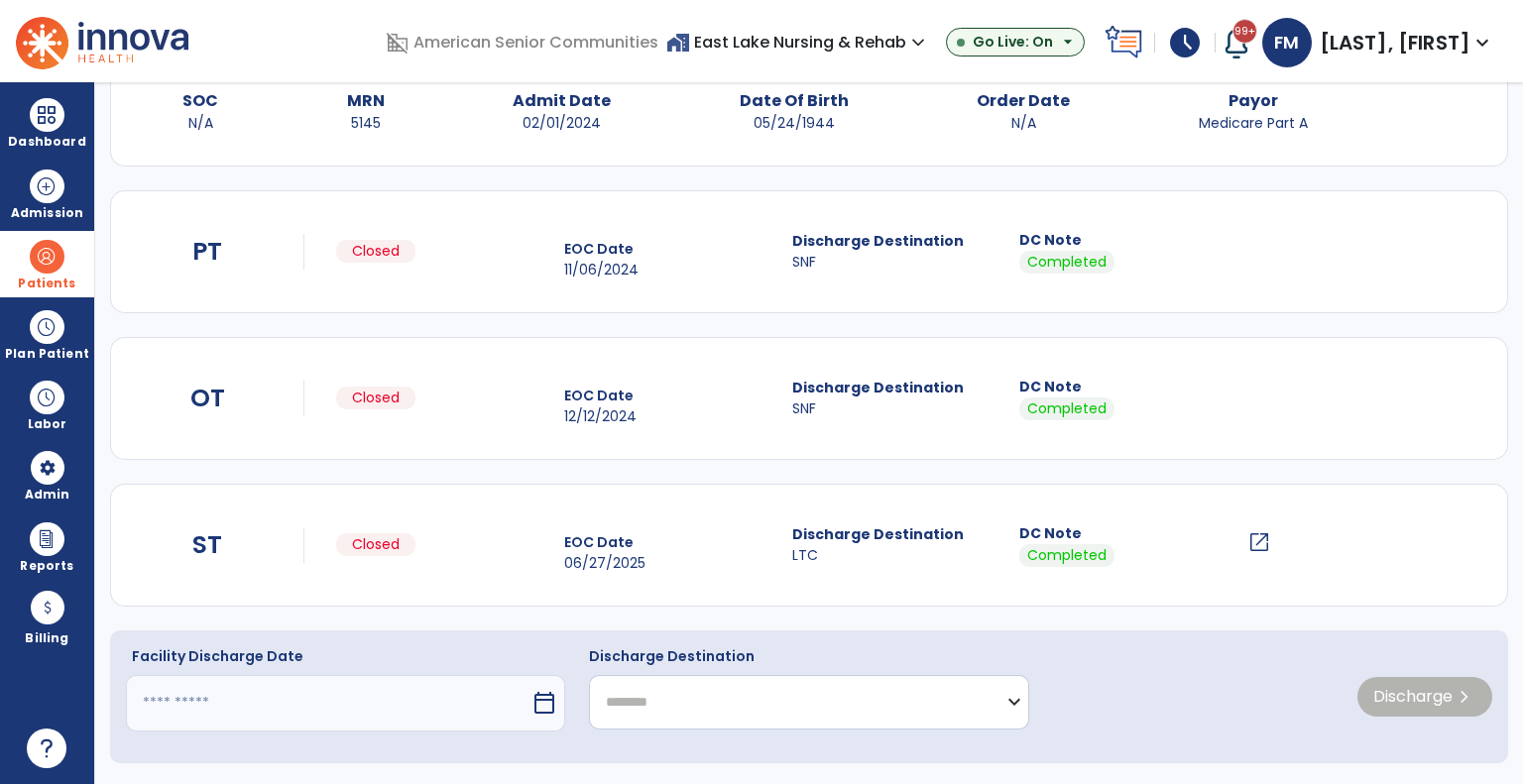 click on "**********" 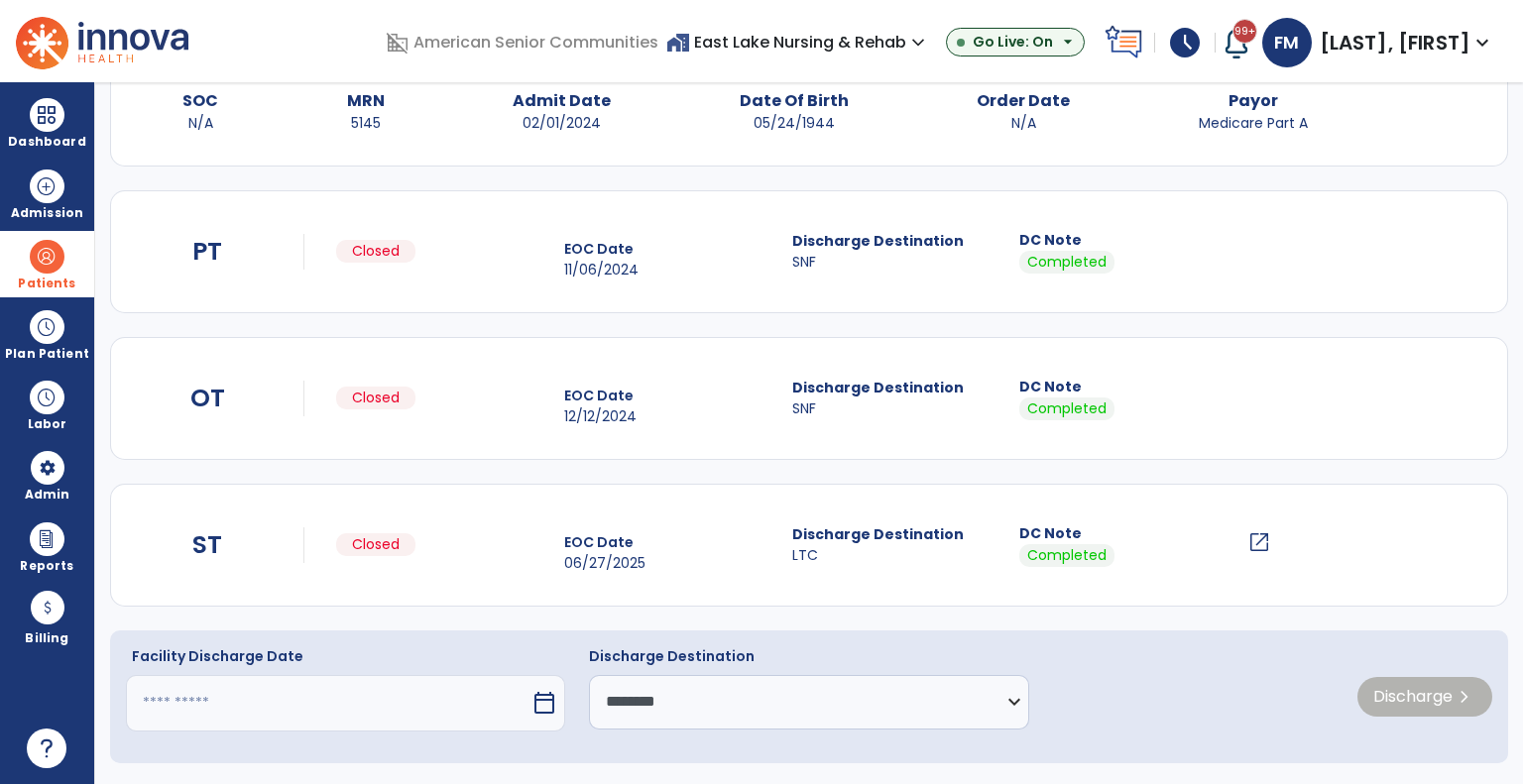 drag, startPoint x: 177, startPoint y: 698, endPoint x: 171, endPoint y: 680, distance: 18.973666 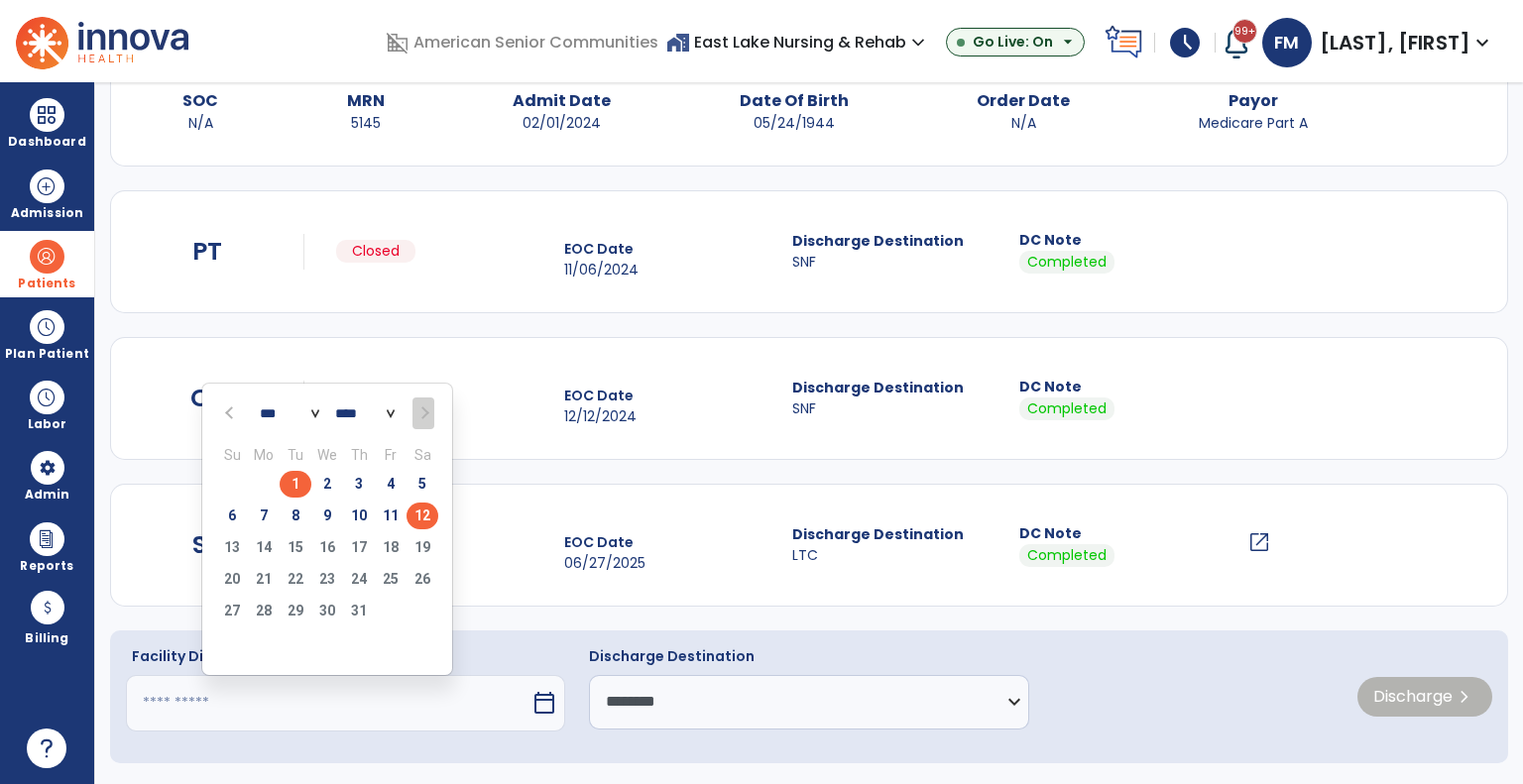 click on "1" at bounding box center (295, 484) 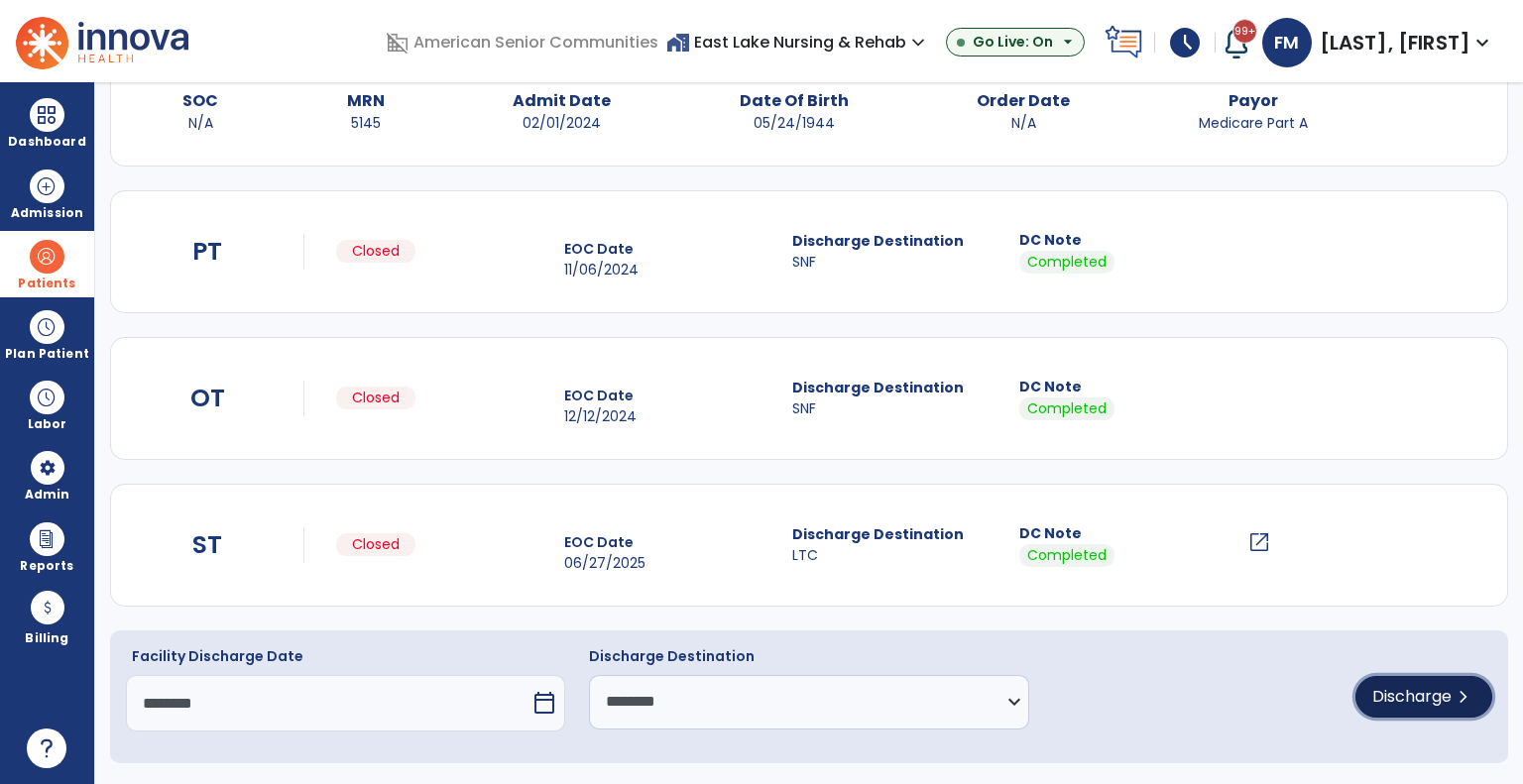 click on "Discharge" 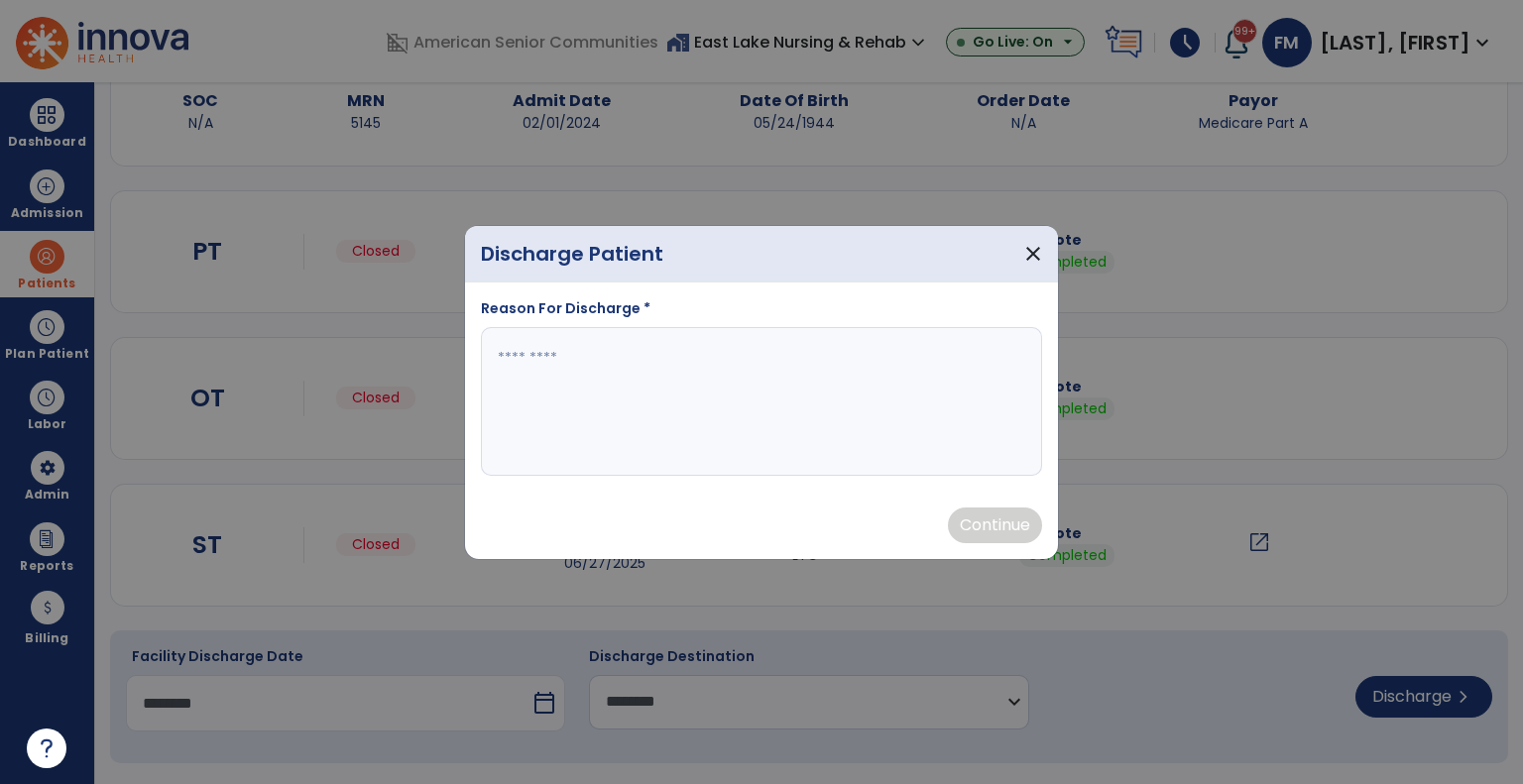 click at bounding box center [762, 401] 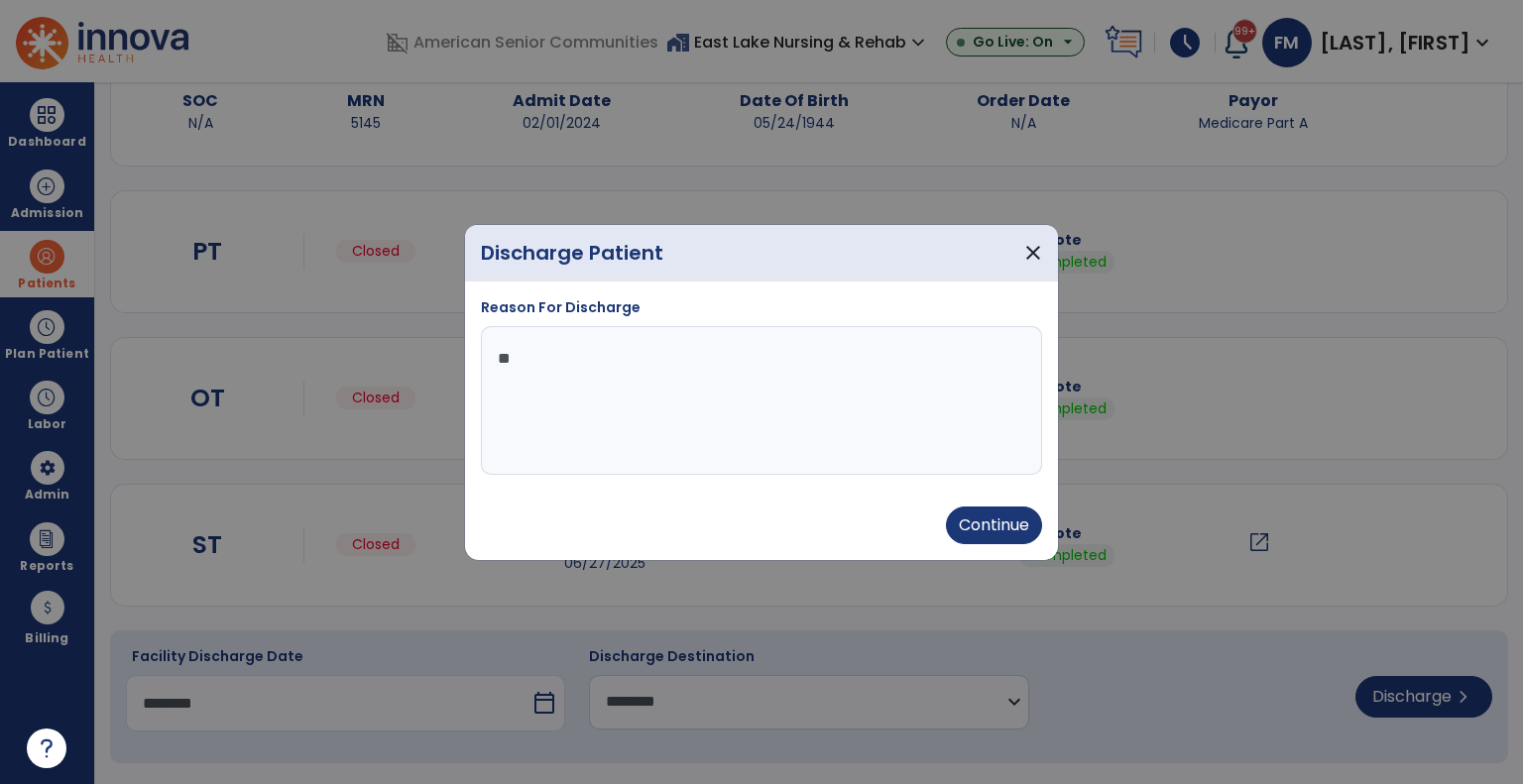 type on "*" 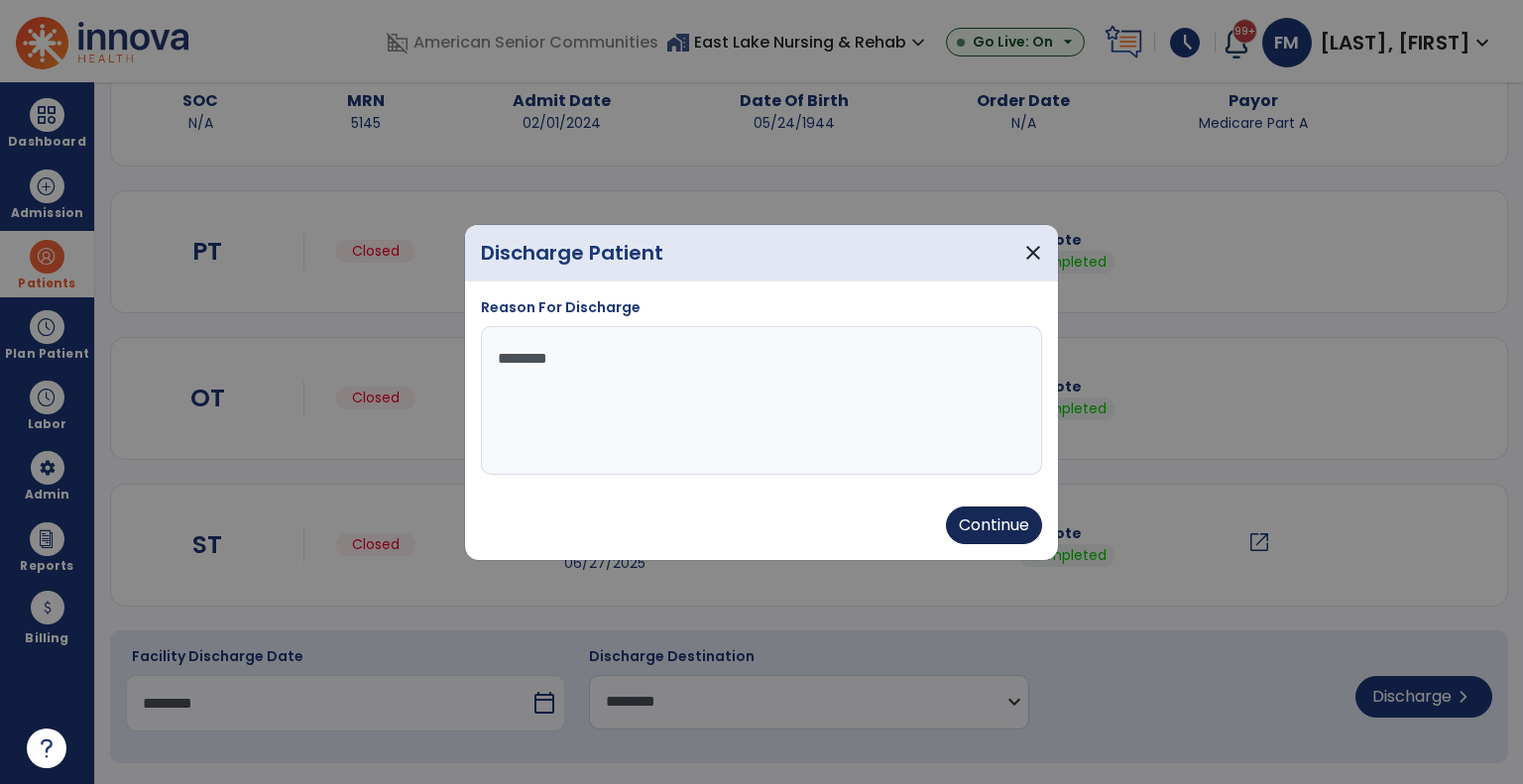 type on "********" 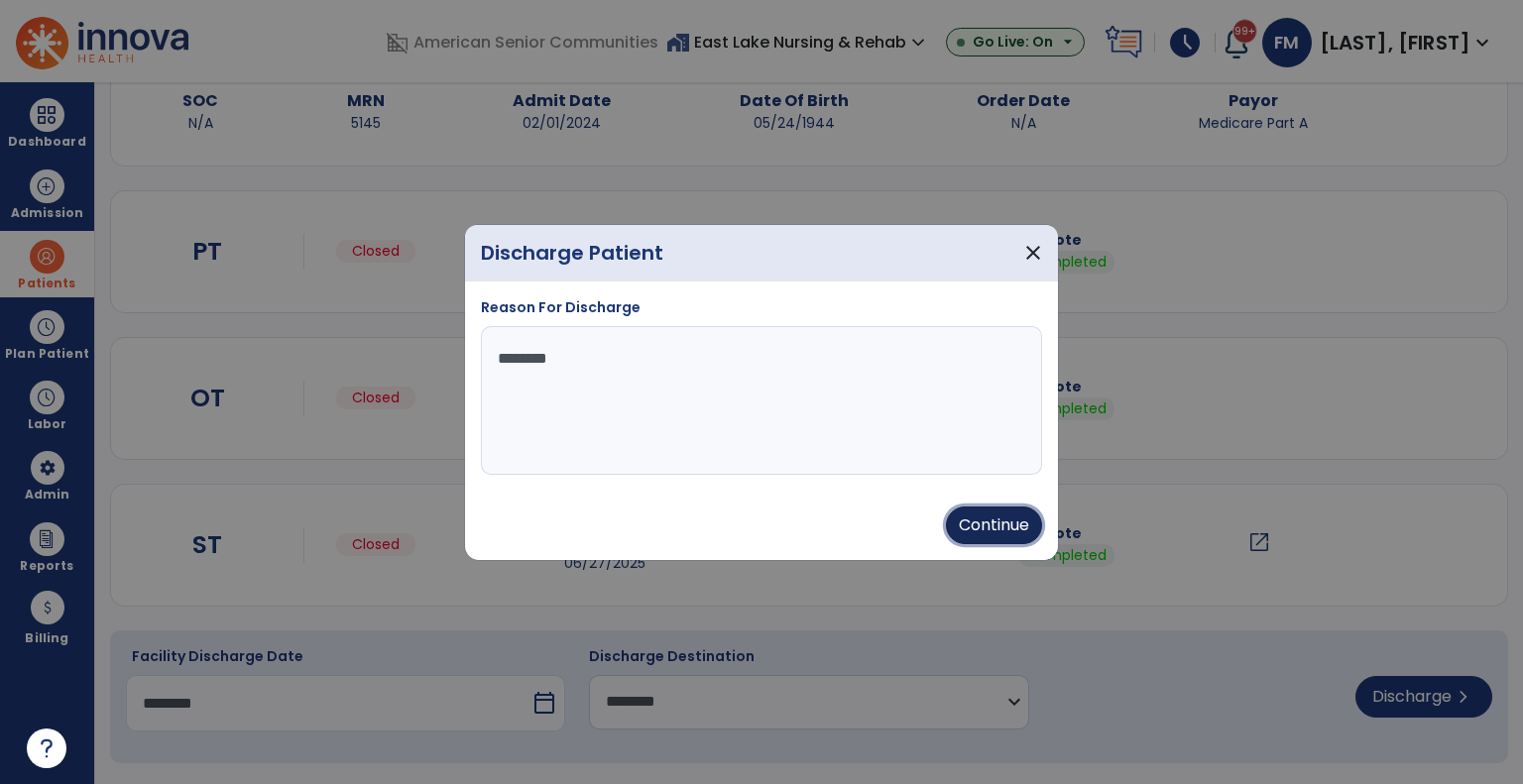 click on "Continue" at bounding box center [994, 525] 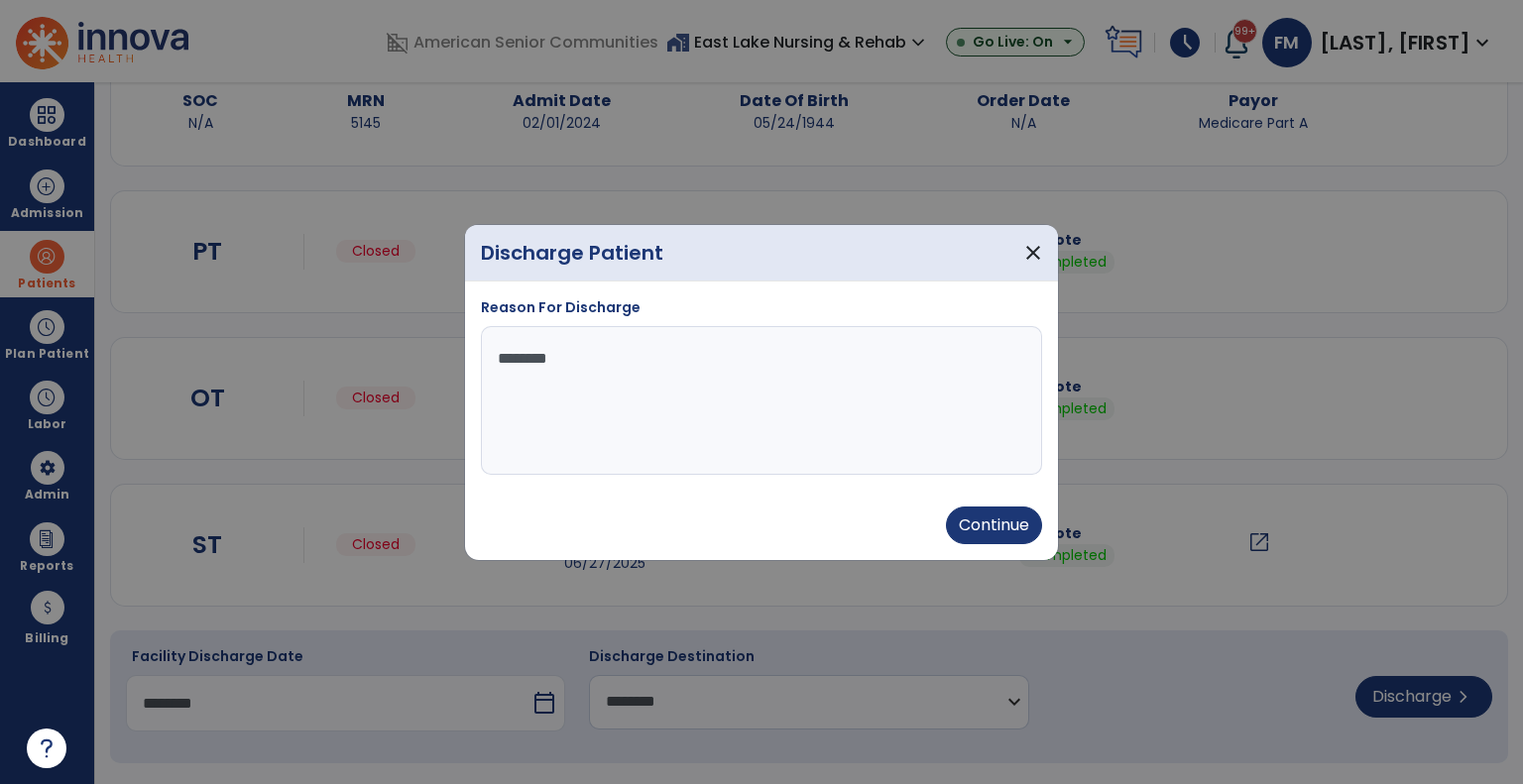 type on "********" 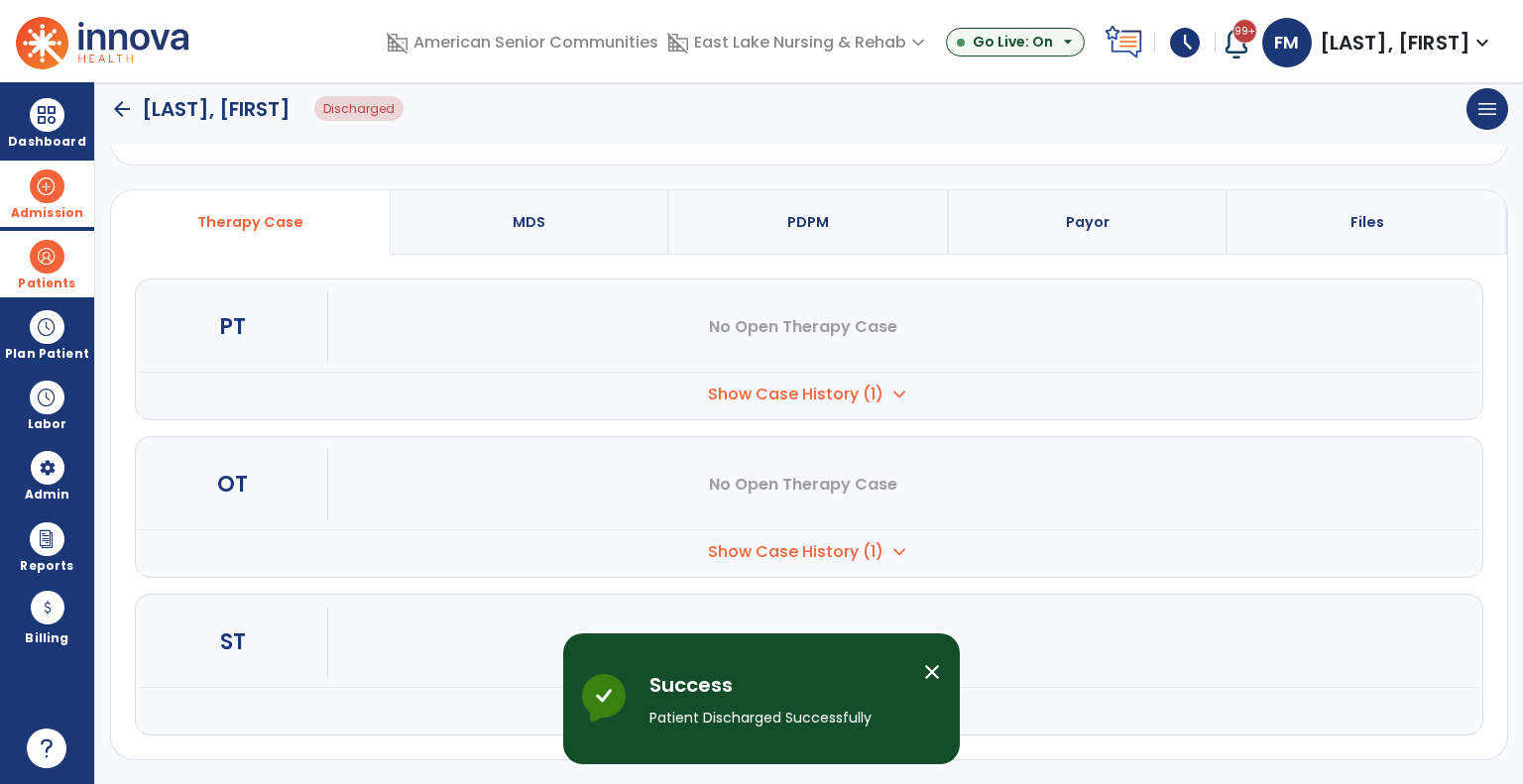 scroll, scrollTop: 99, scrollLeft: 0, axis: vertical 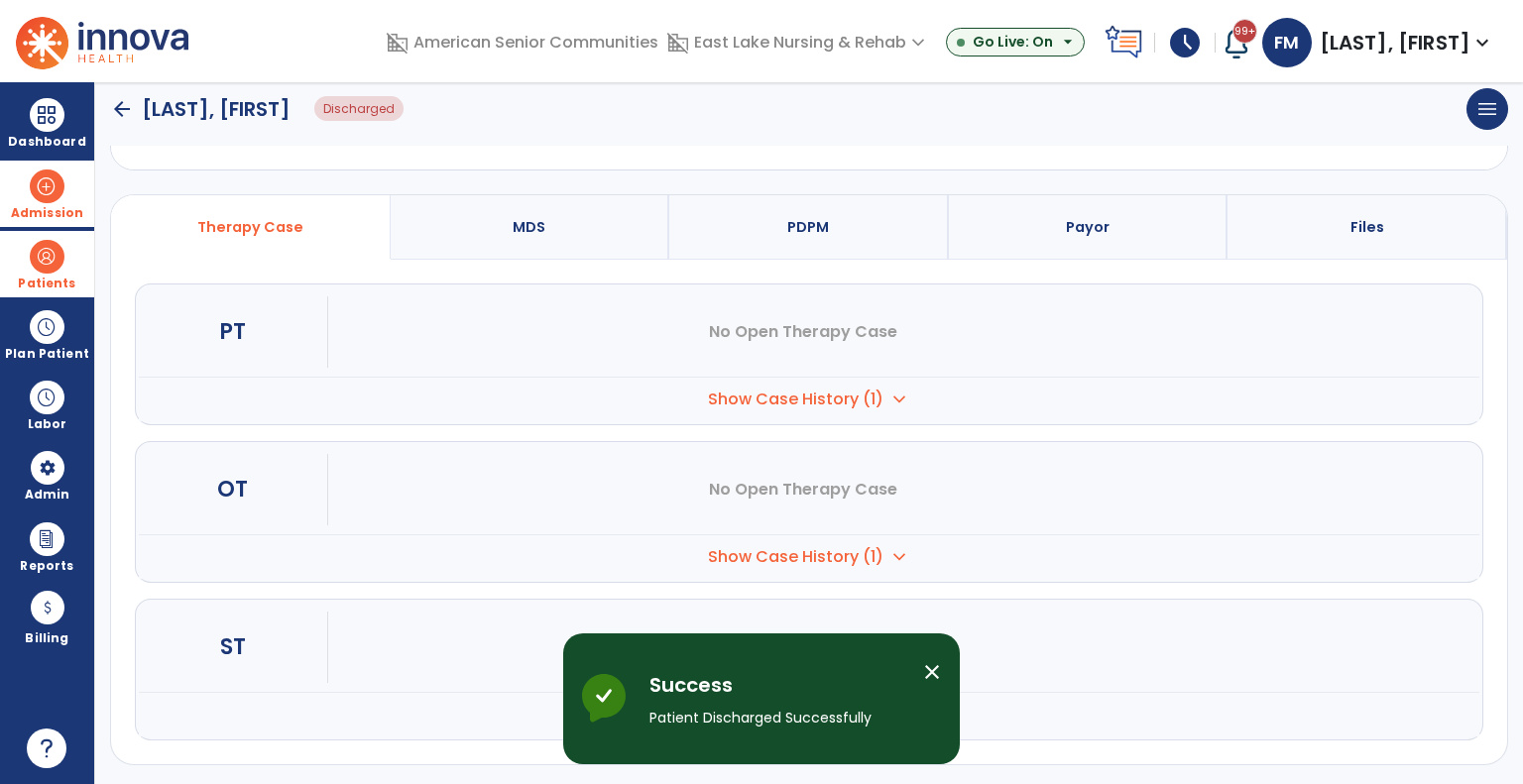 click at bounding box center (47, 186) 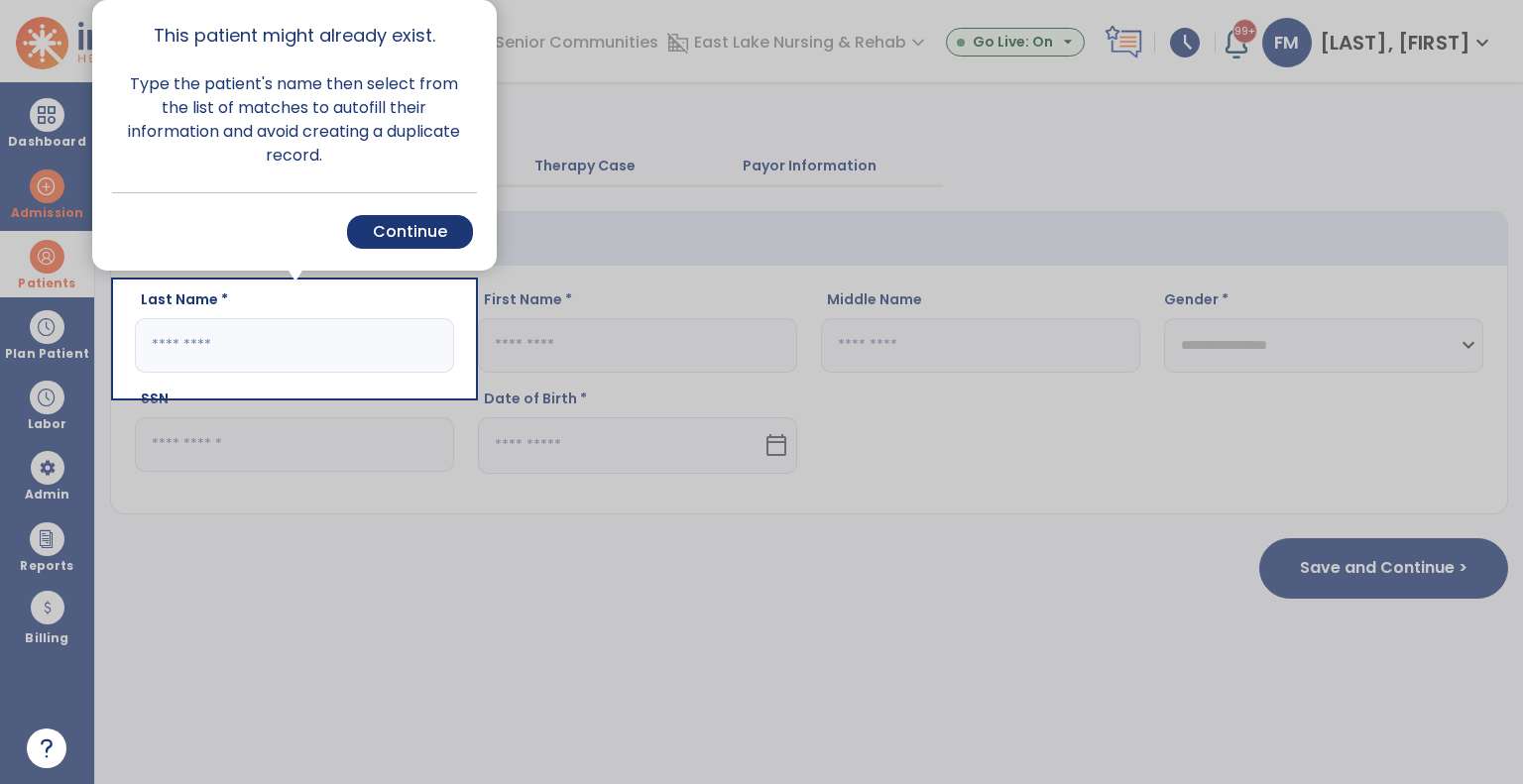 click on "Continue" at bounding box center (410, 232) 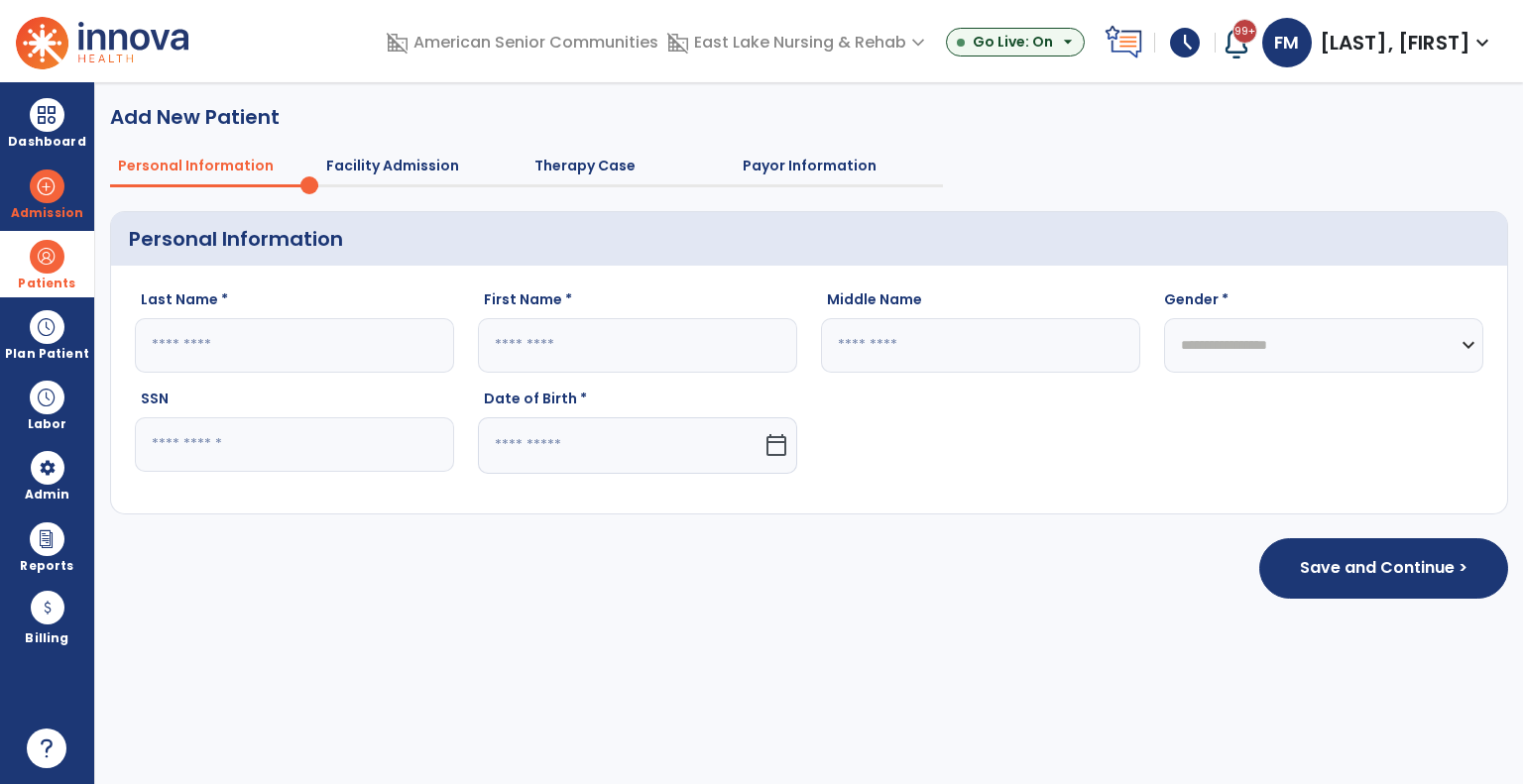 click 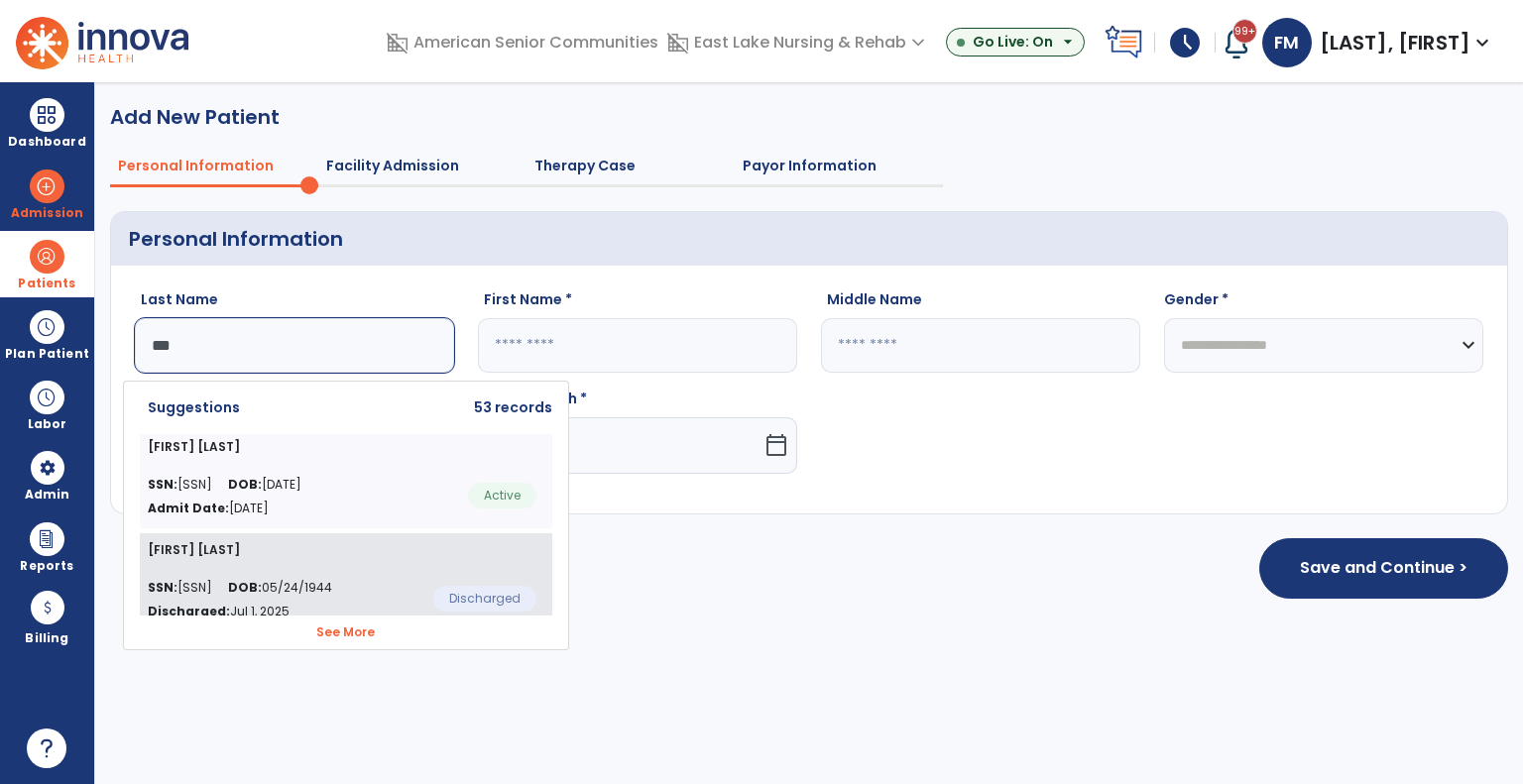 click on "[FIRST] [LAST] SSN: [SSN] DOB: [DATE] Discharged: [DATE] Discharged" 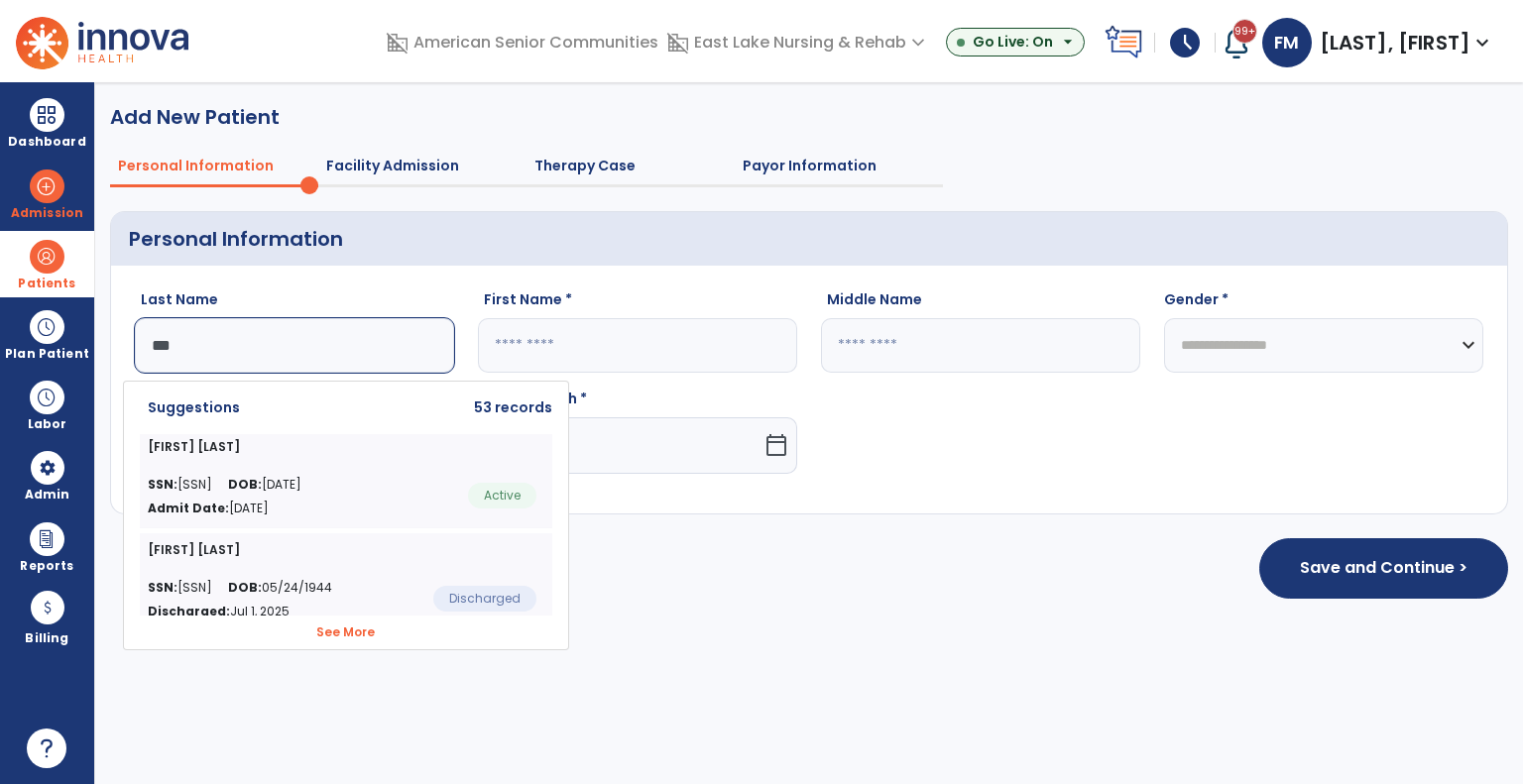 type on "****" 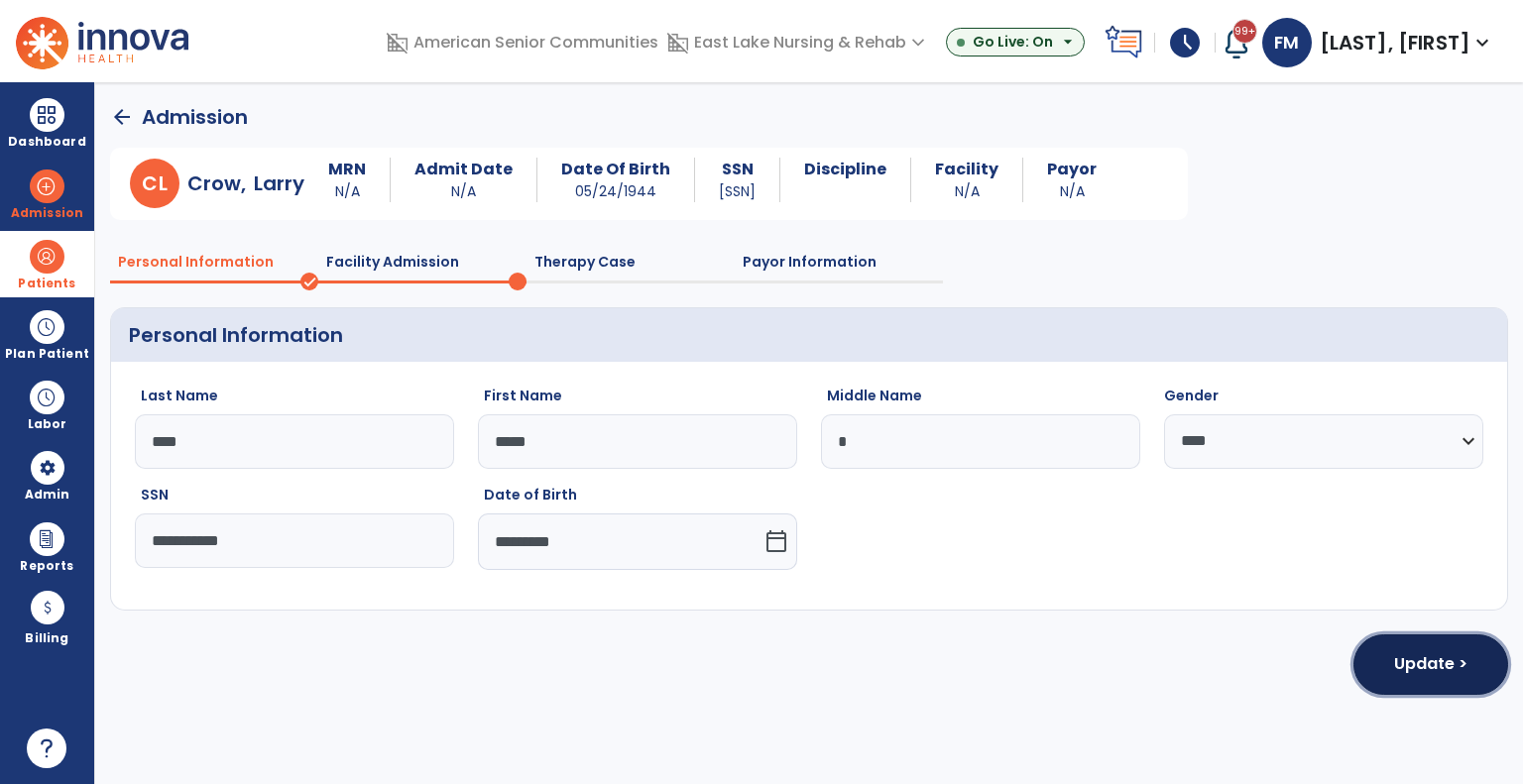 drag, startPoint x: 1411, startPoint y: 669, endPoint x: 1152, endPoint y: 467, distance: 328.45852 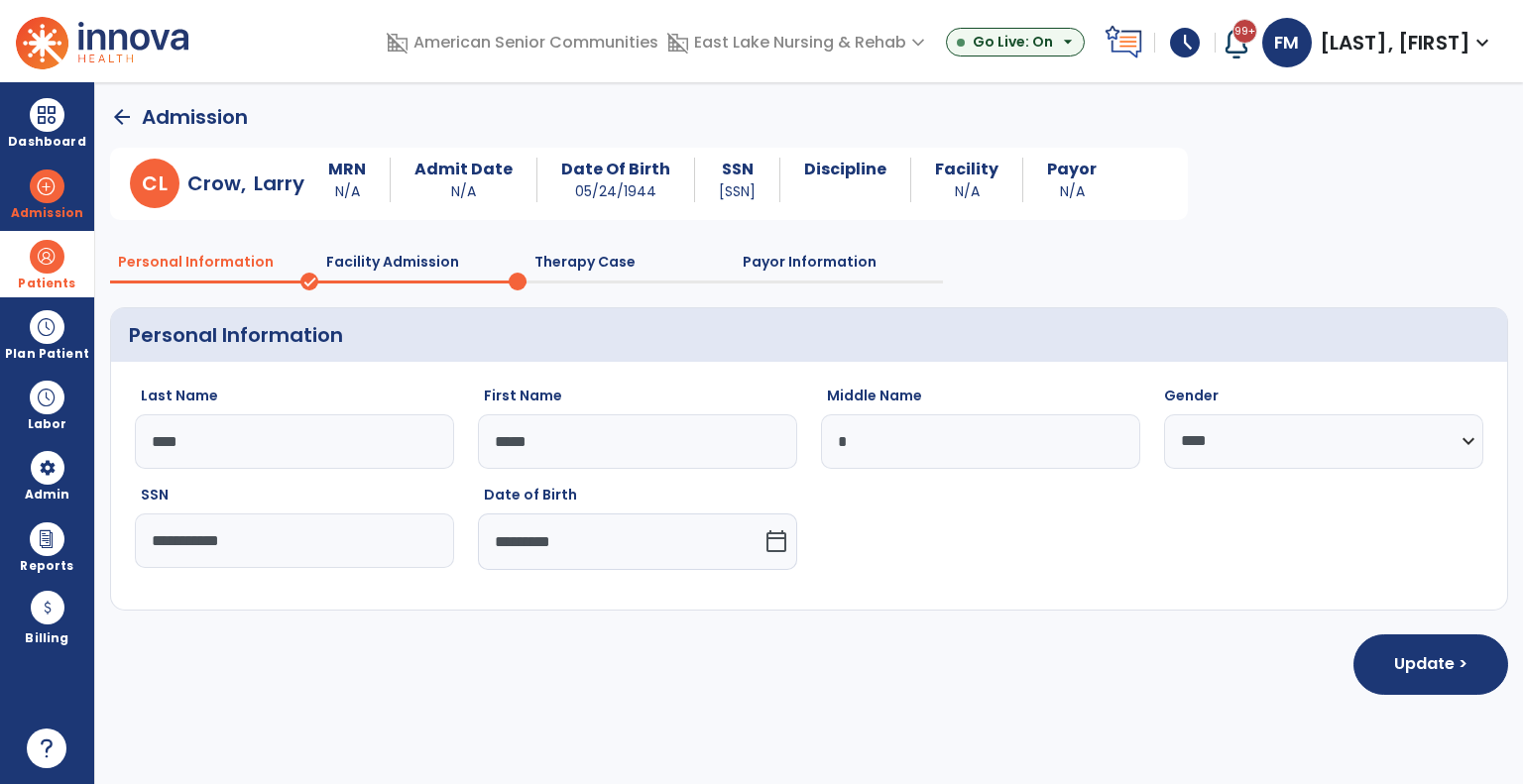 select on "**********" 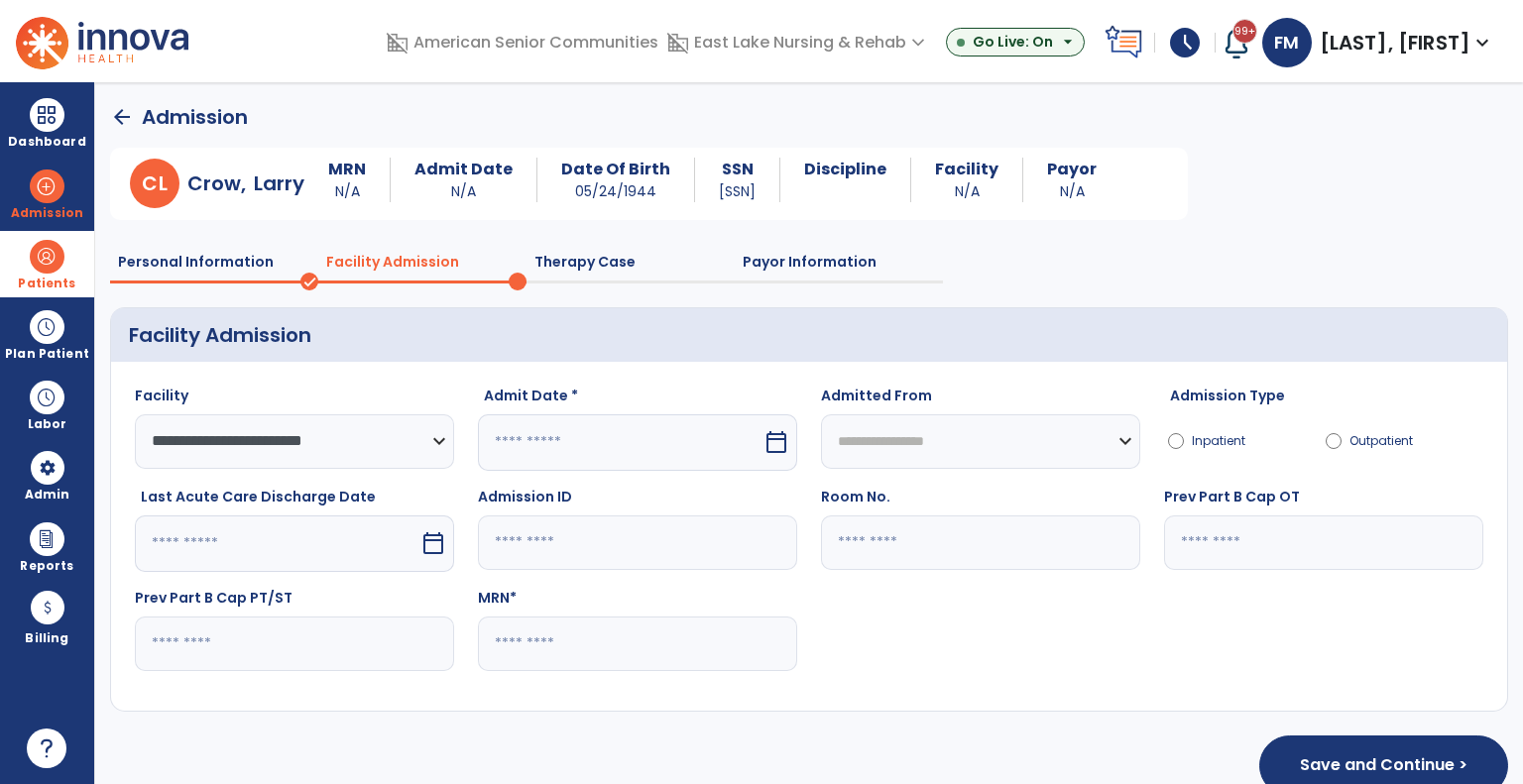 click 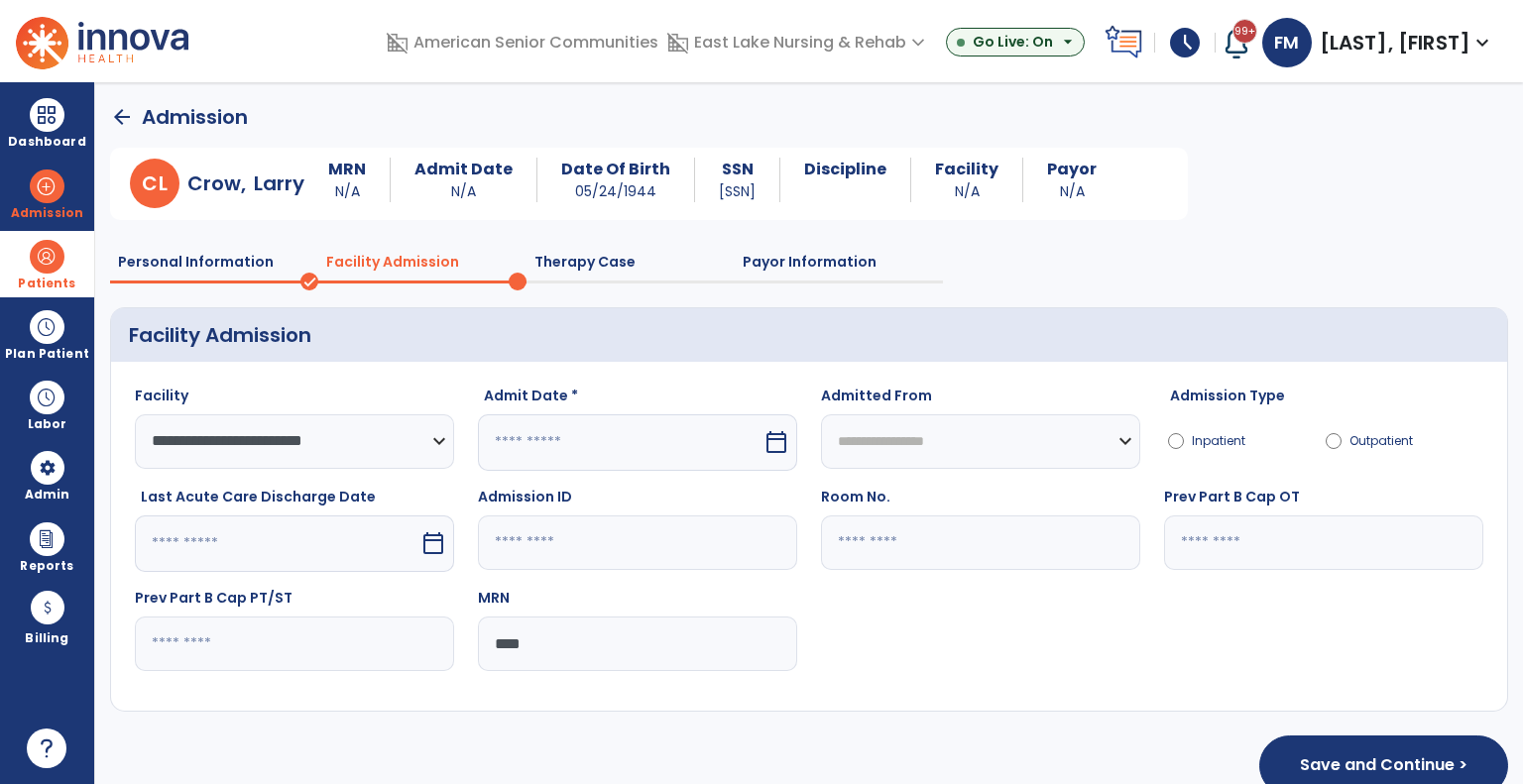 type on "****" 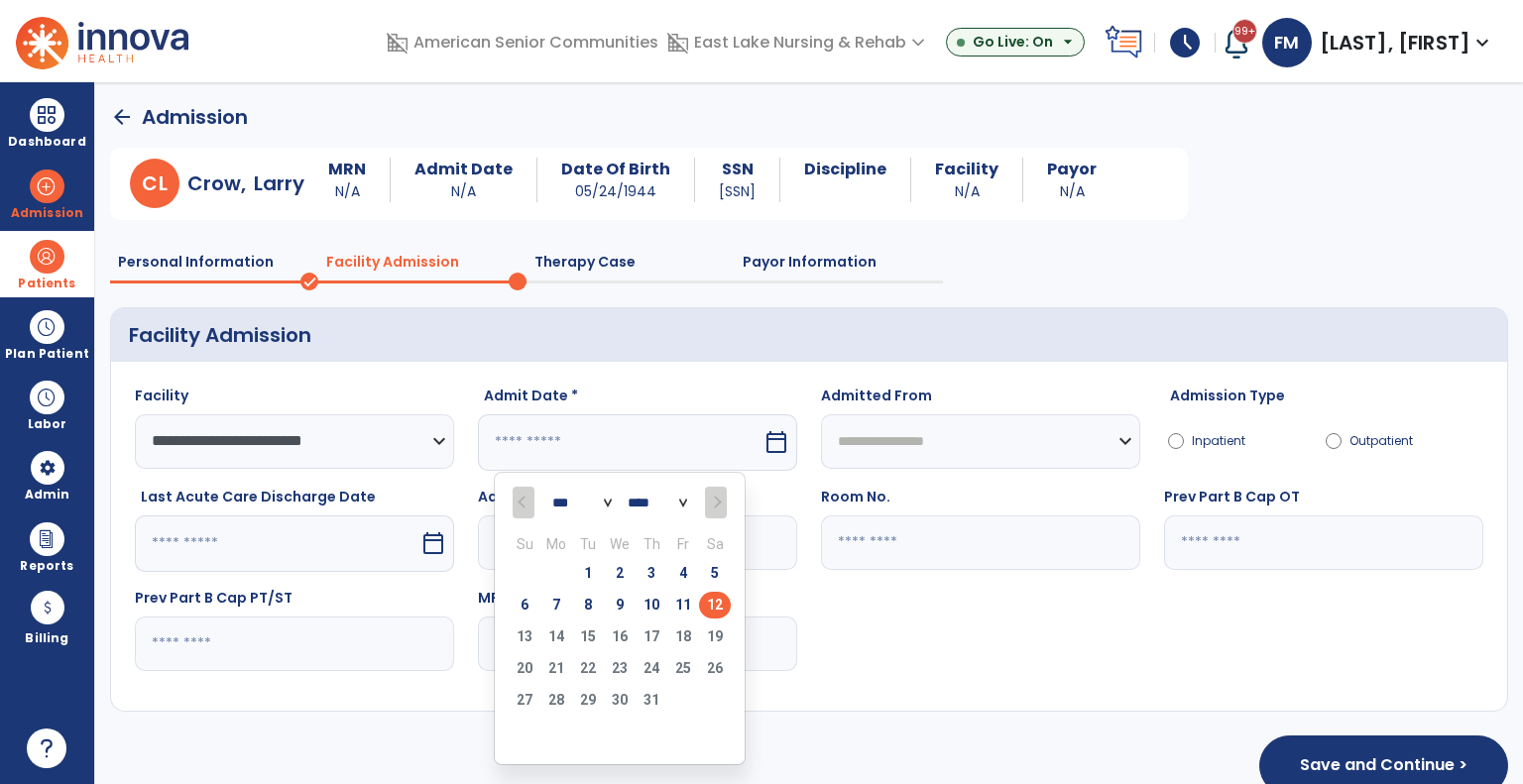 drag, startPoint x: 680, startPoint y: 606, endPoint x: 757, endPoint y: 629, distance: 80.36168 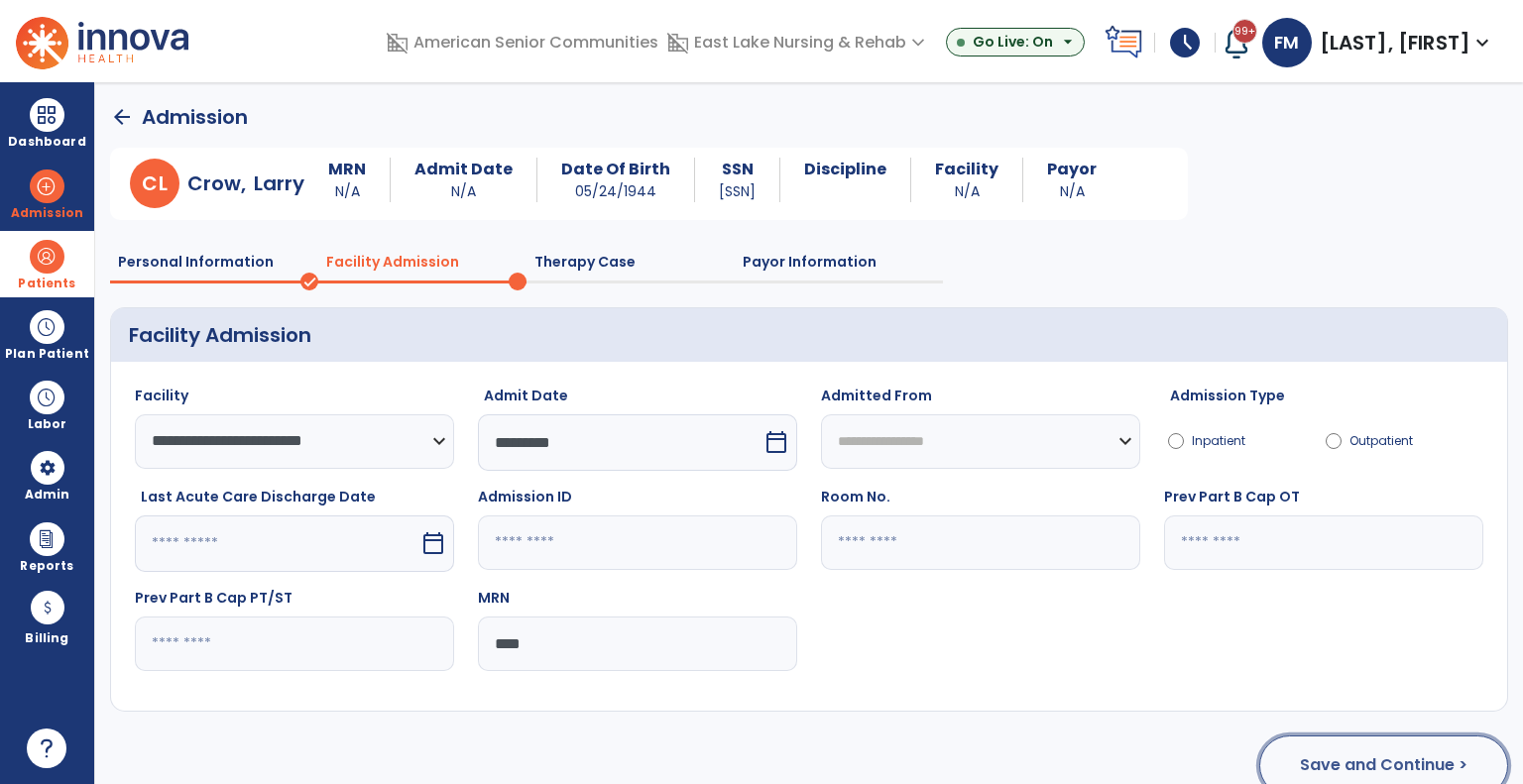 click on "Save and Continue >" 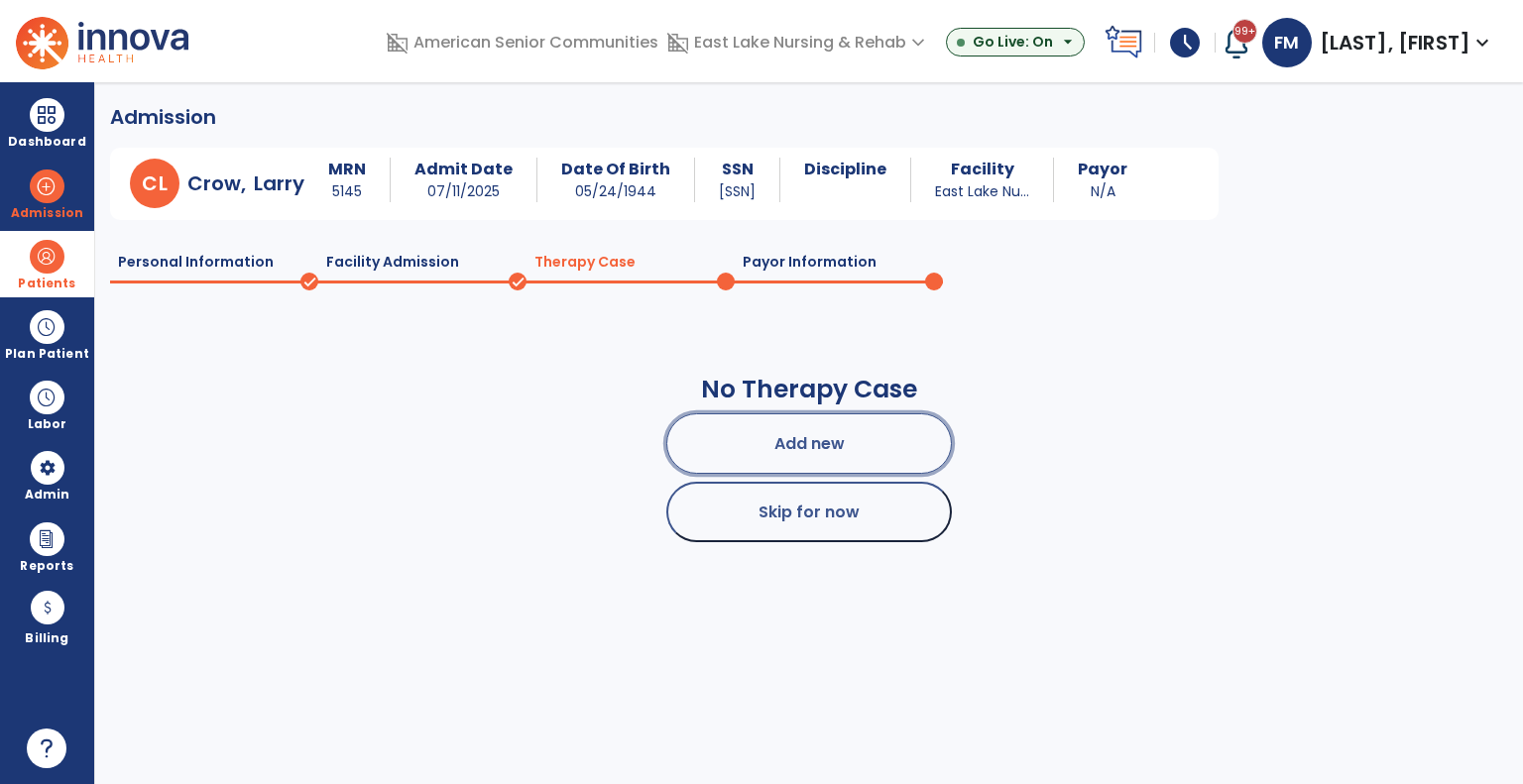 click on "Add new" at bounding box center [809, 443] 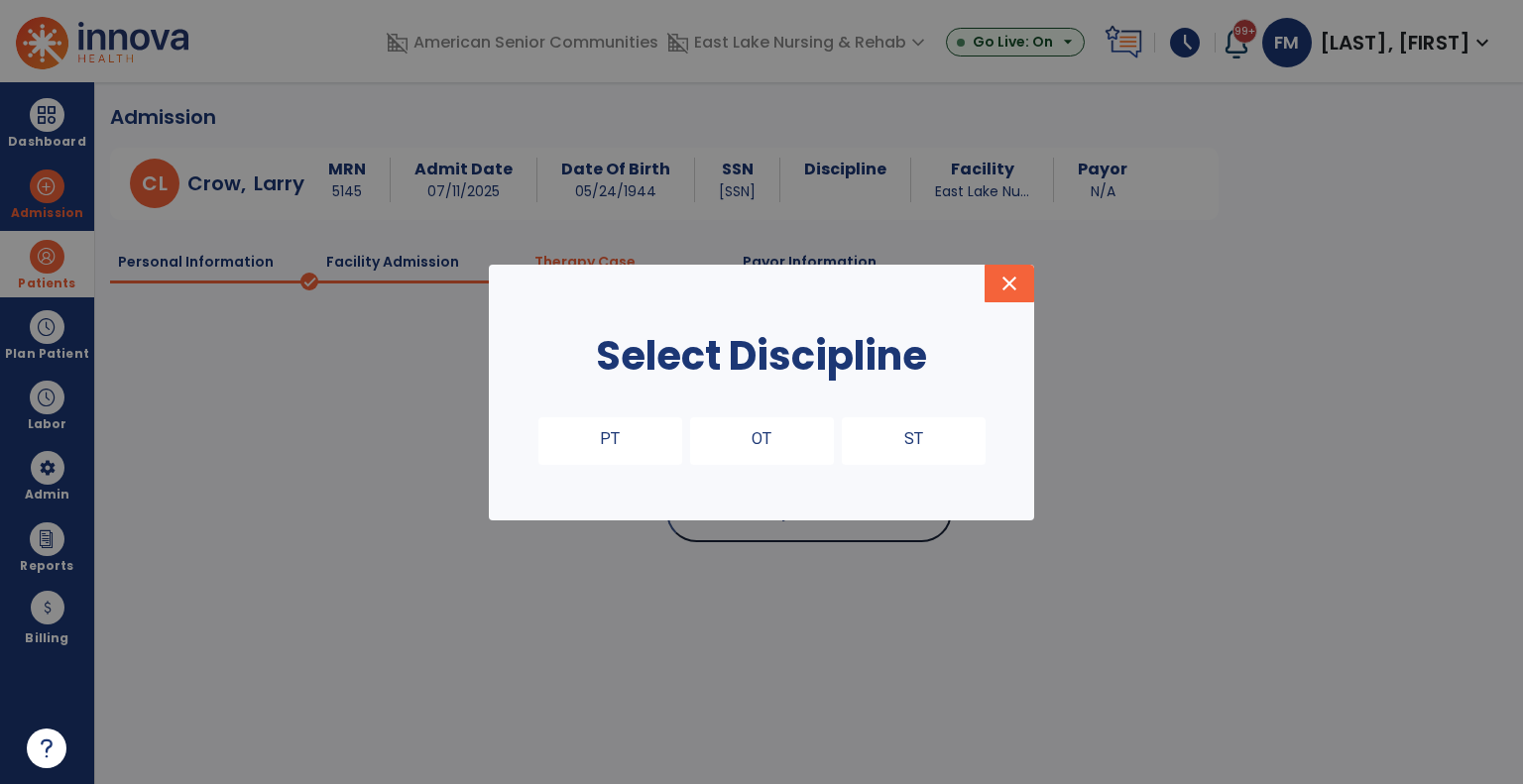 click on "PT" at bounding box center (610, 441) 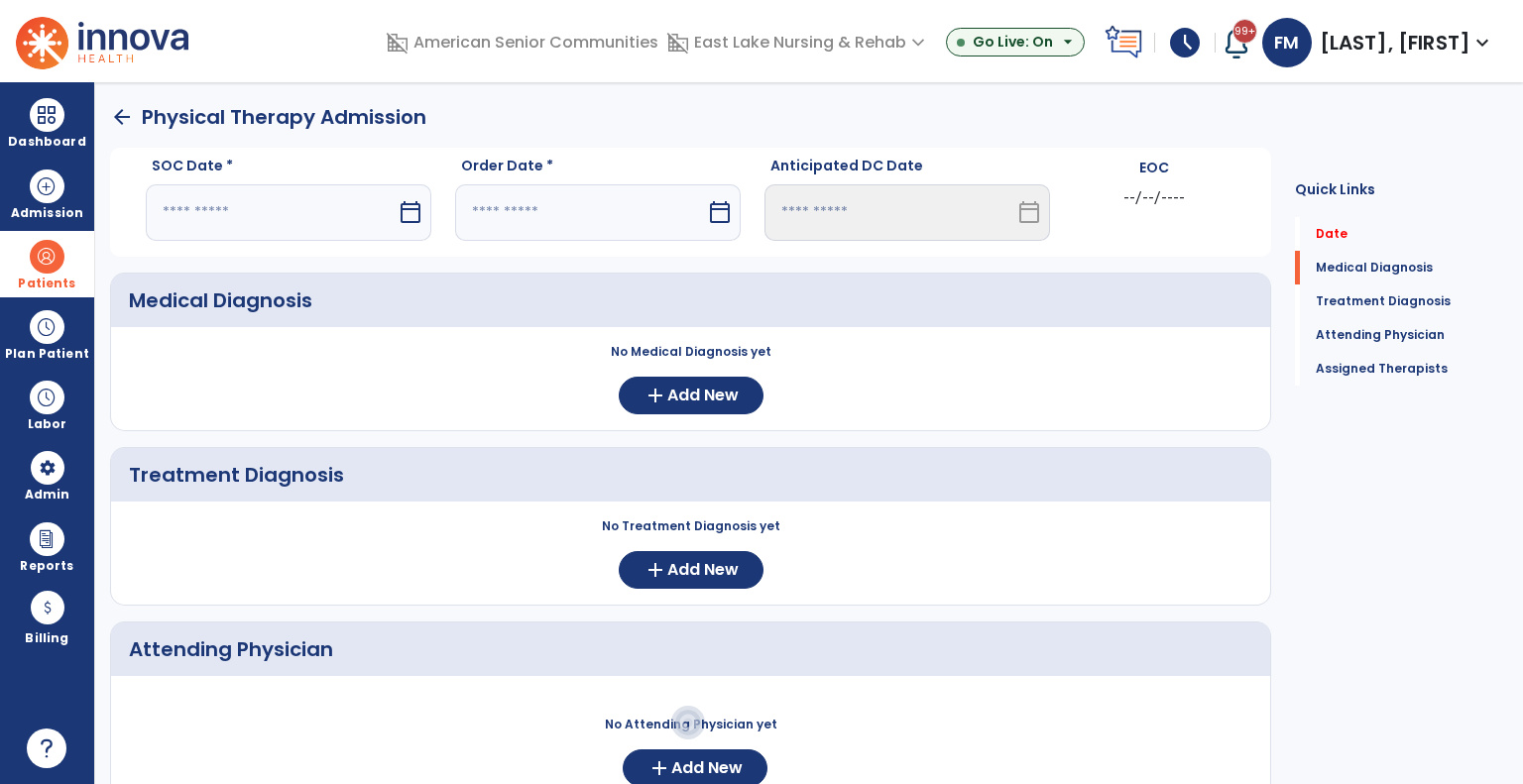 click at bounding box center (271, 212) 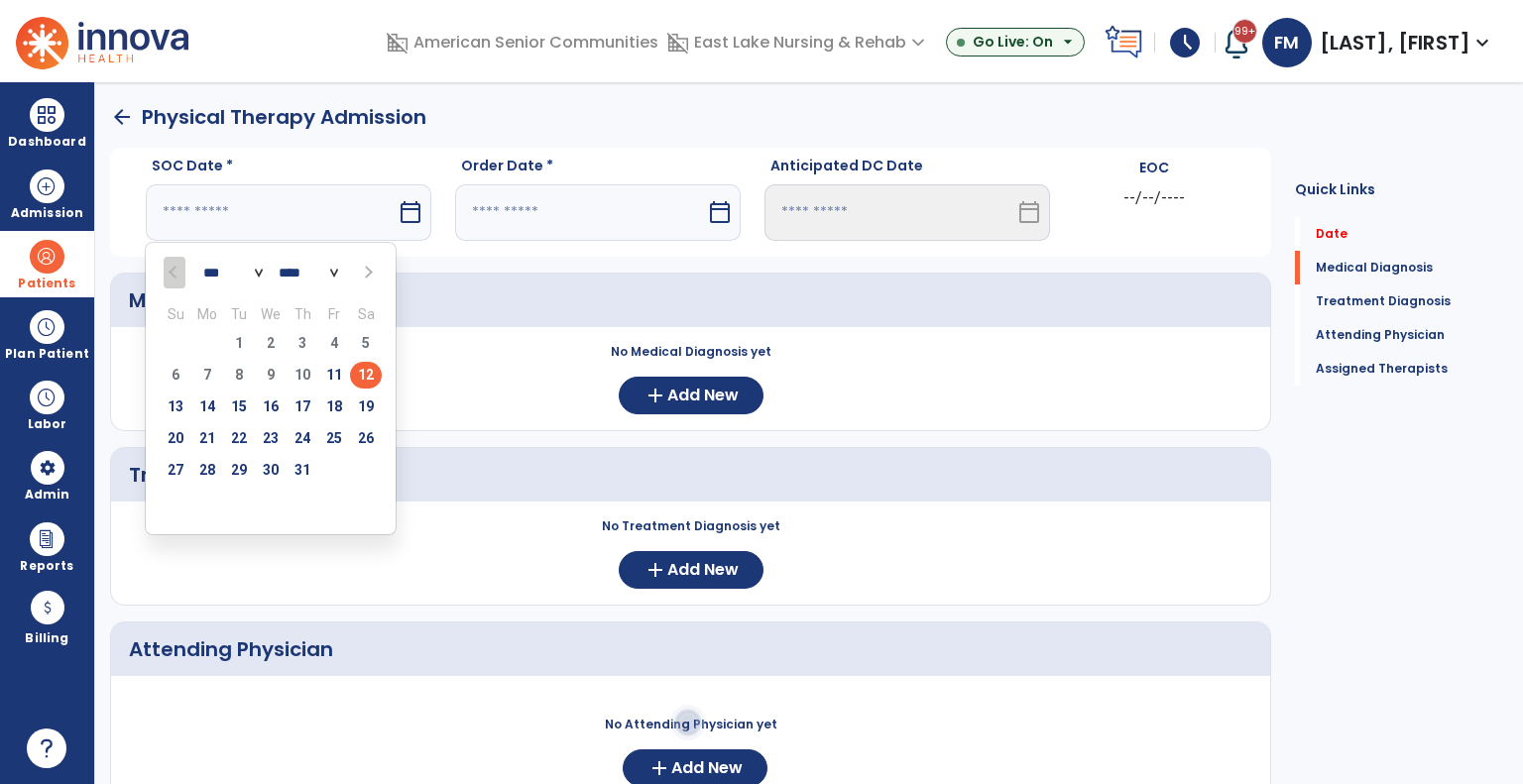 click on "12" at bounding box center (366, 375) 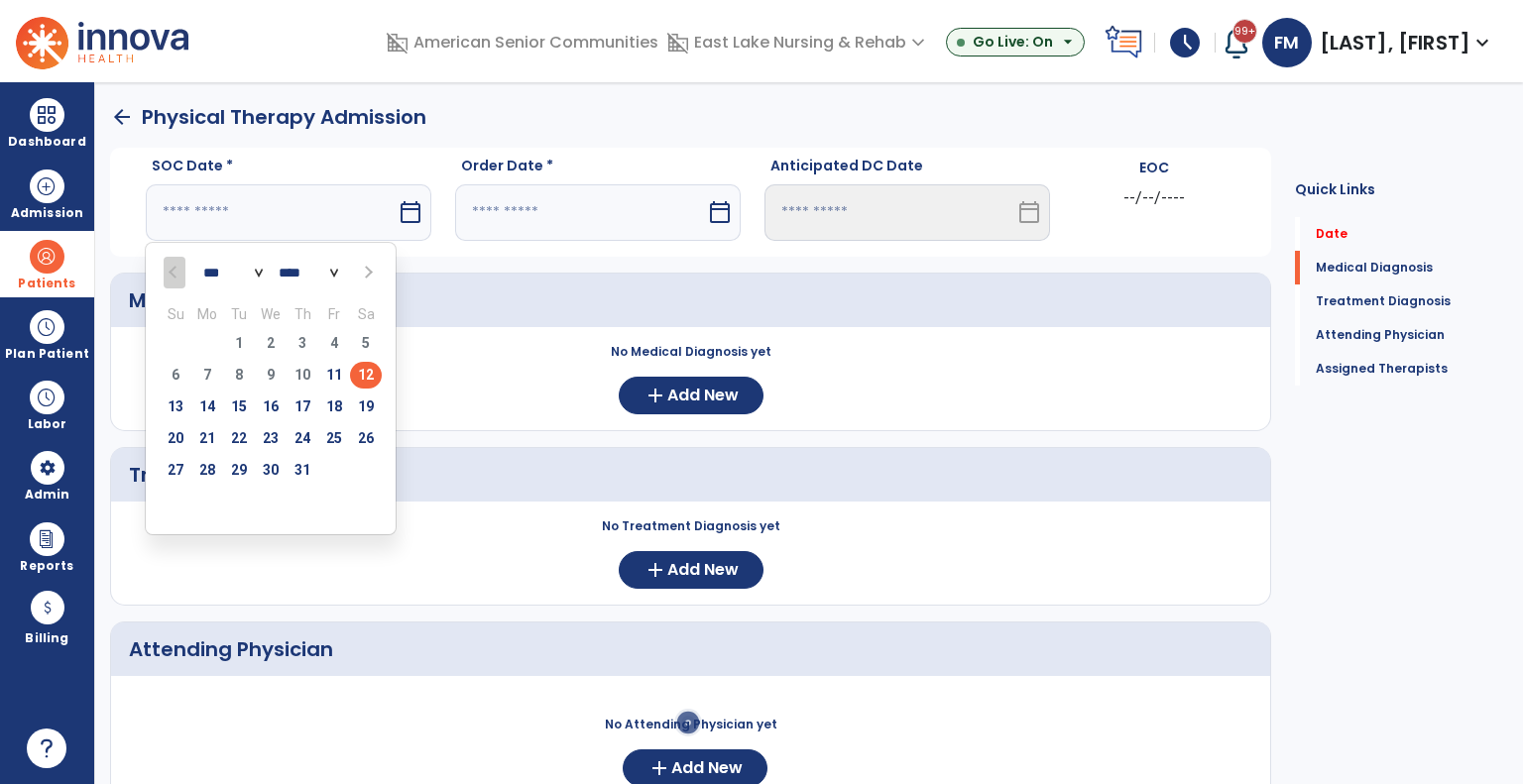 type on "*********" 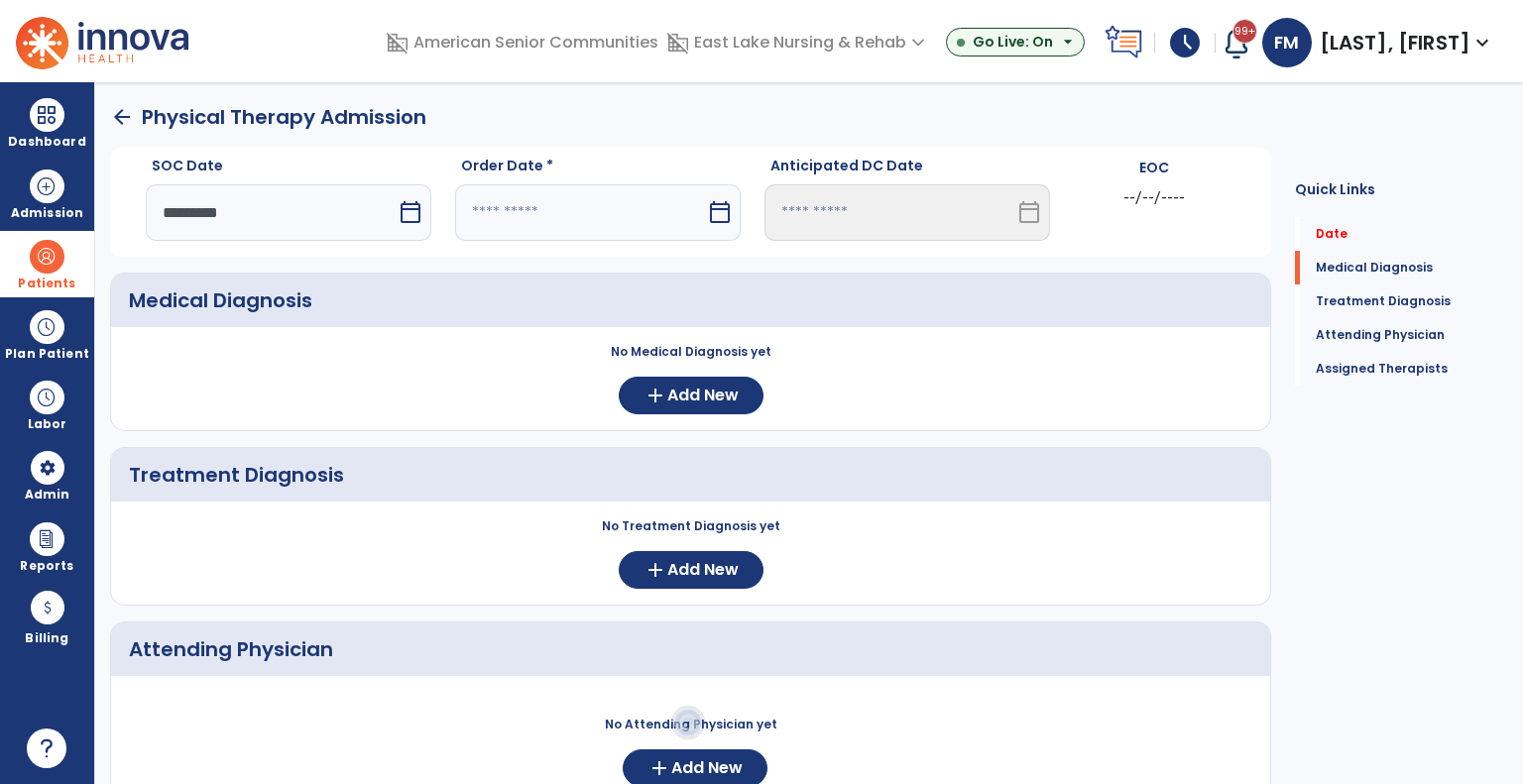 click at bounding box center (580, 212) 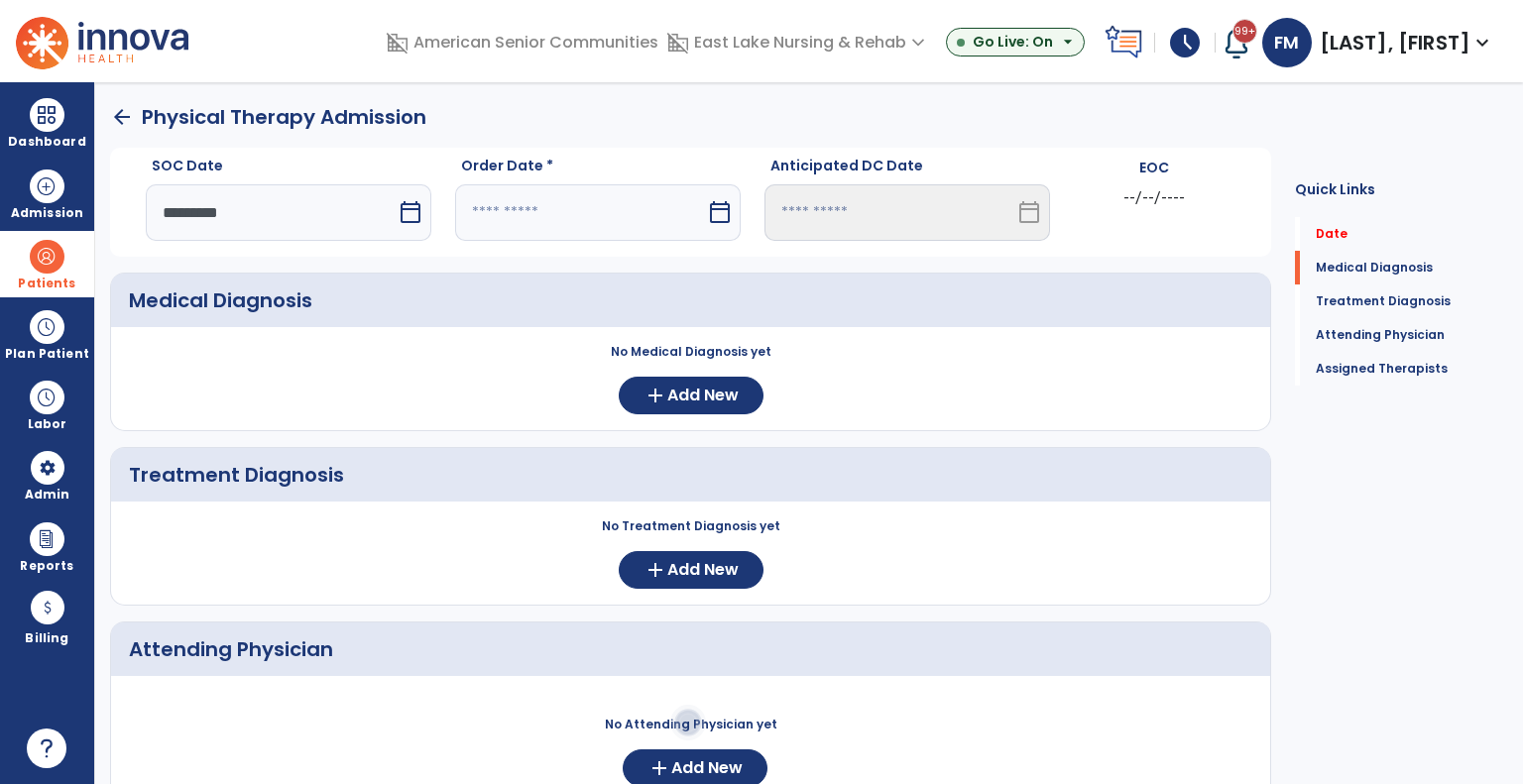 select on "*" 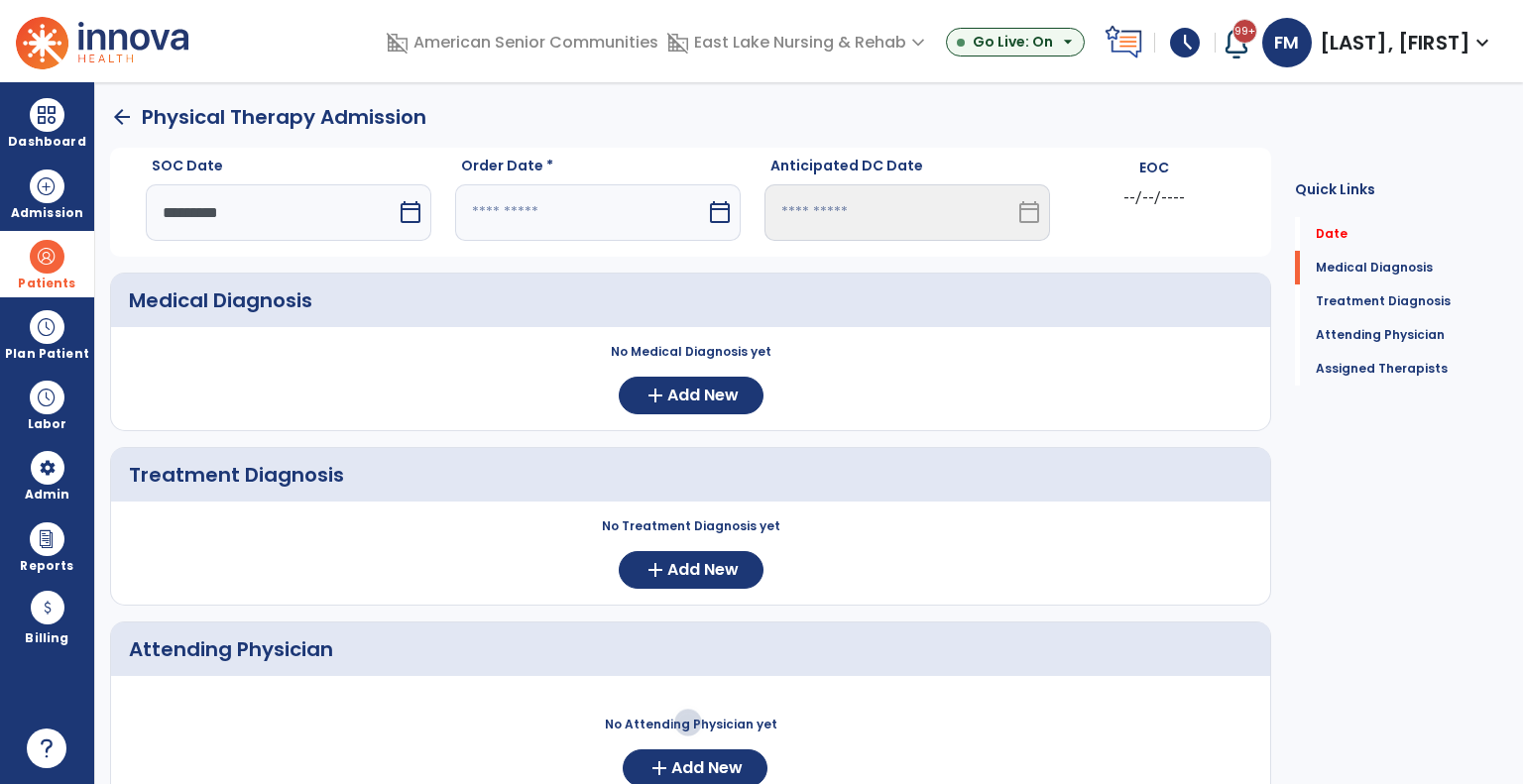 select on "****" 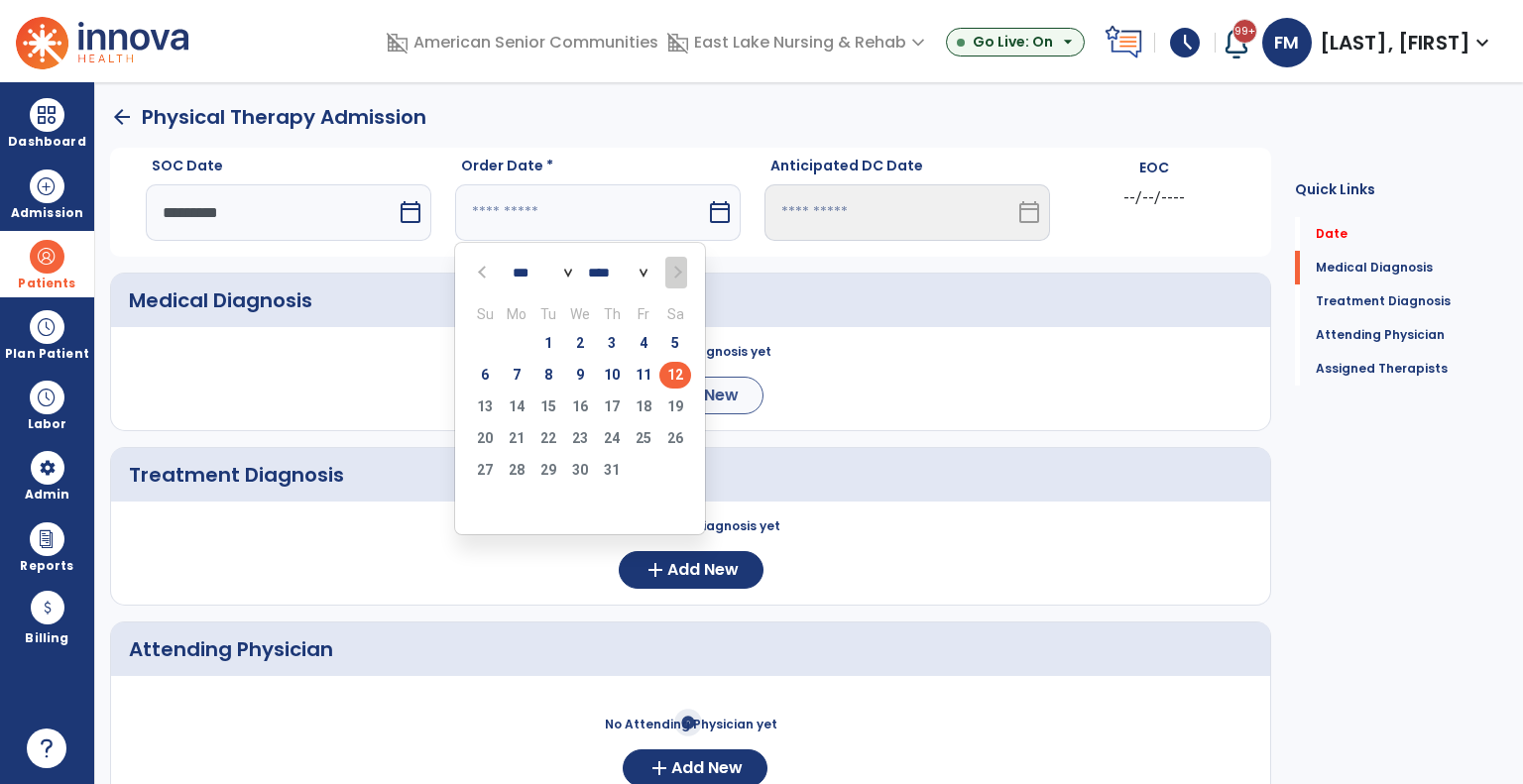 drag, startPoint x: 665, startPoint y: 376, endPoint x: 650, endPoint y: 381, distance: 15.811388 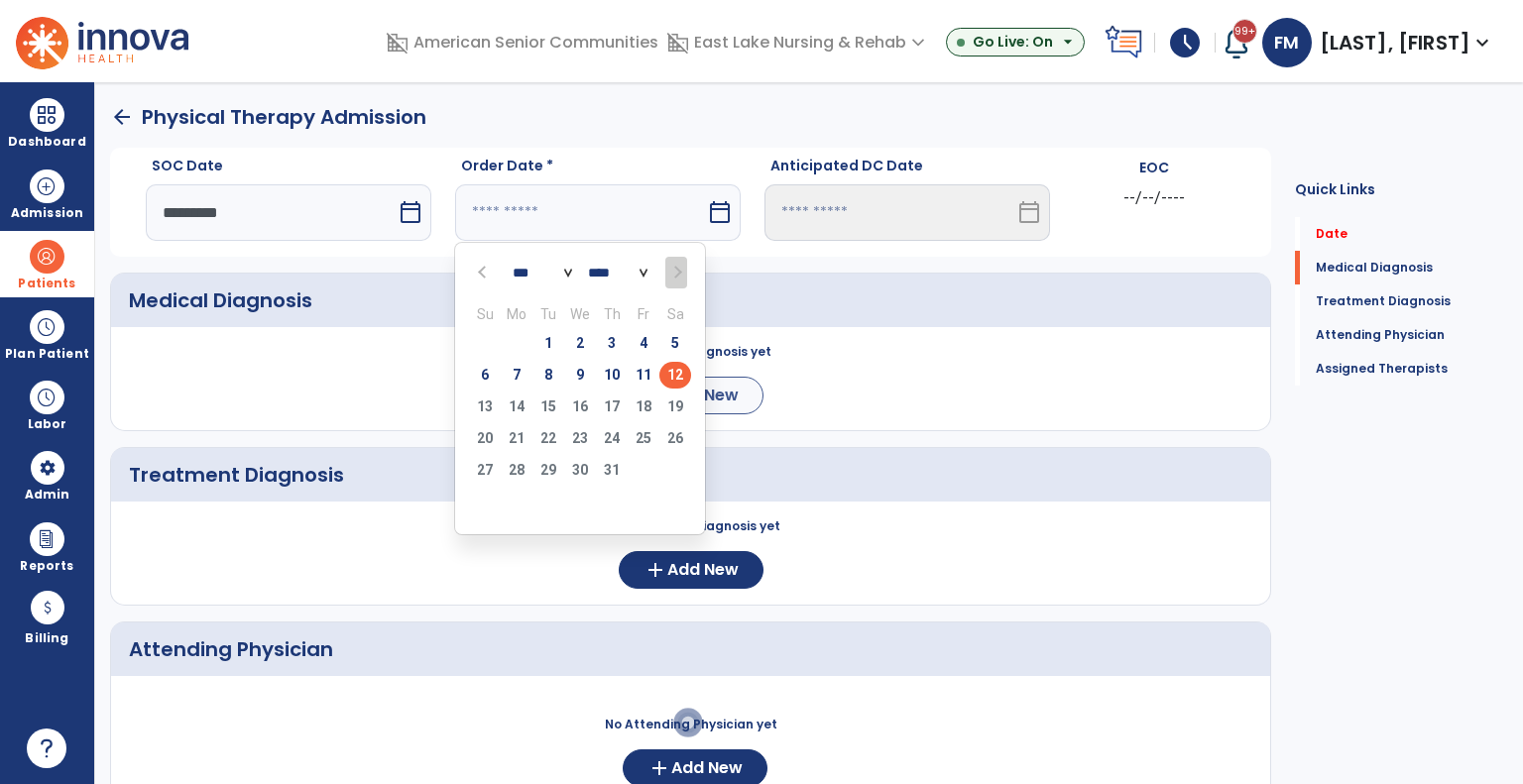 click on "12" at bounding box center (675, 375) 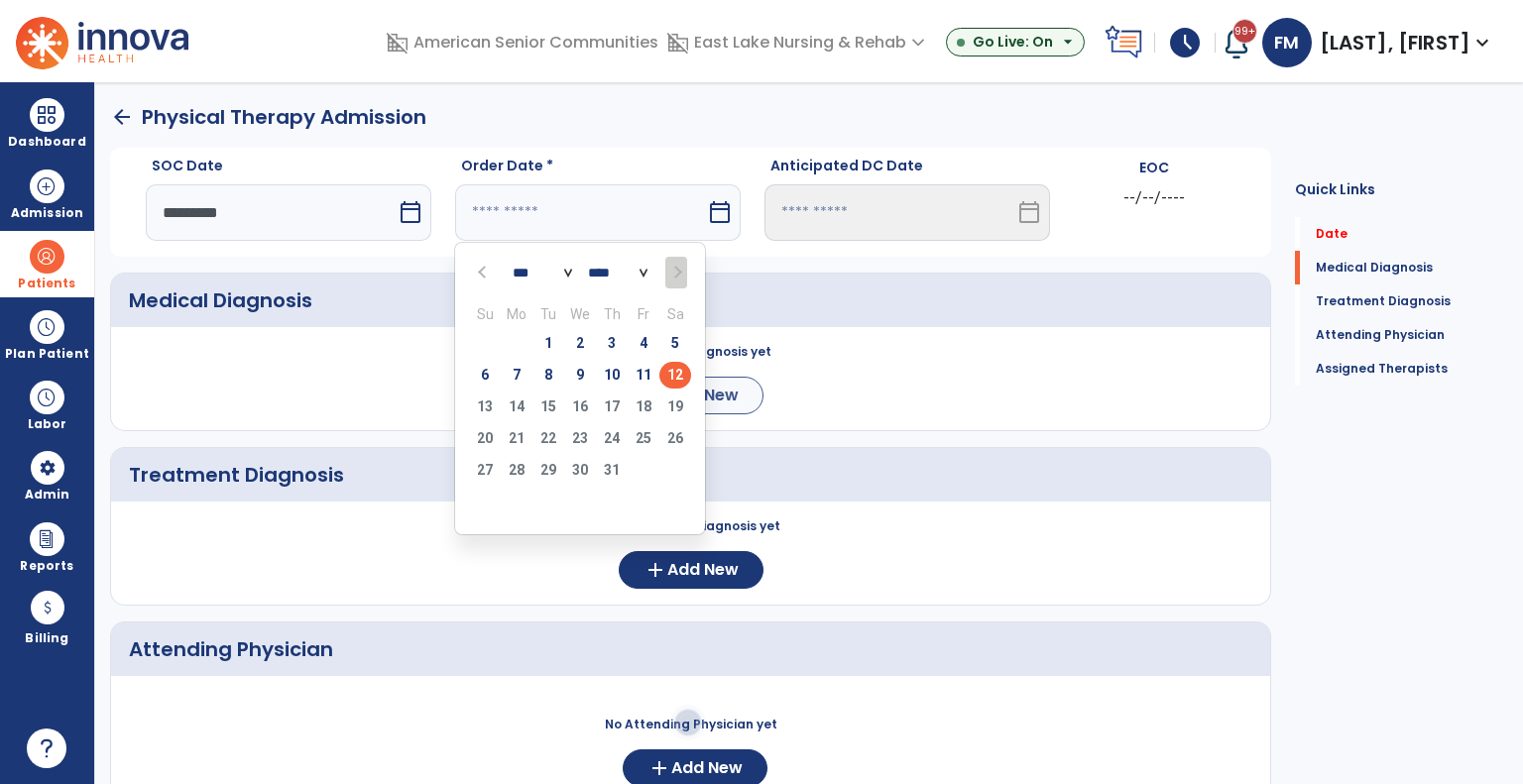 type on "*********" 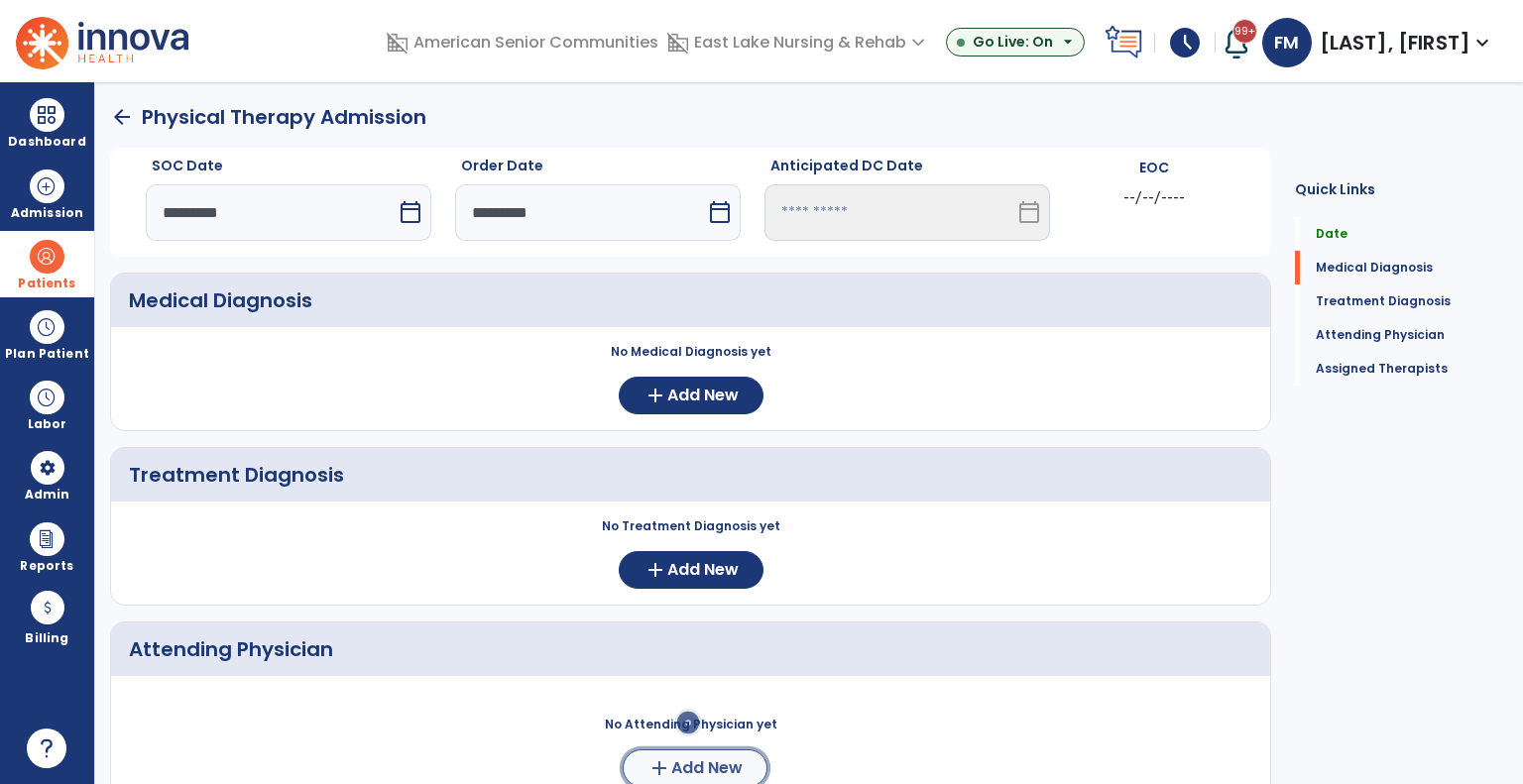 click on "add" 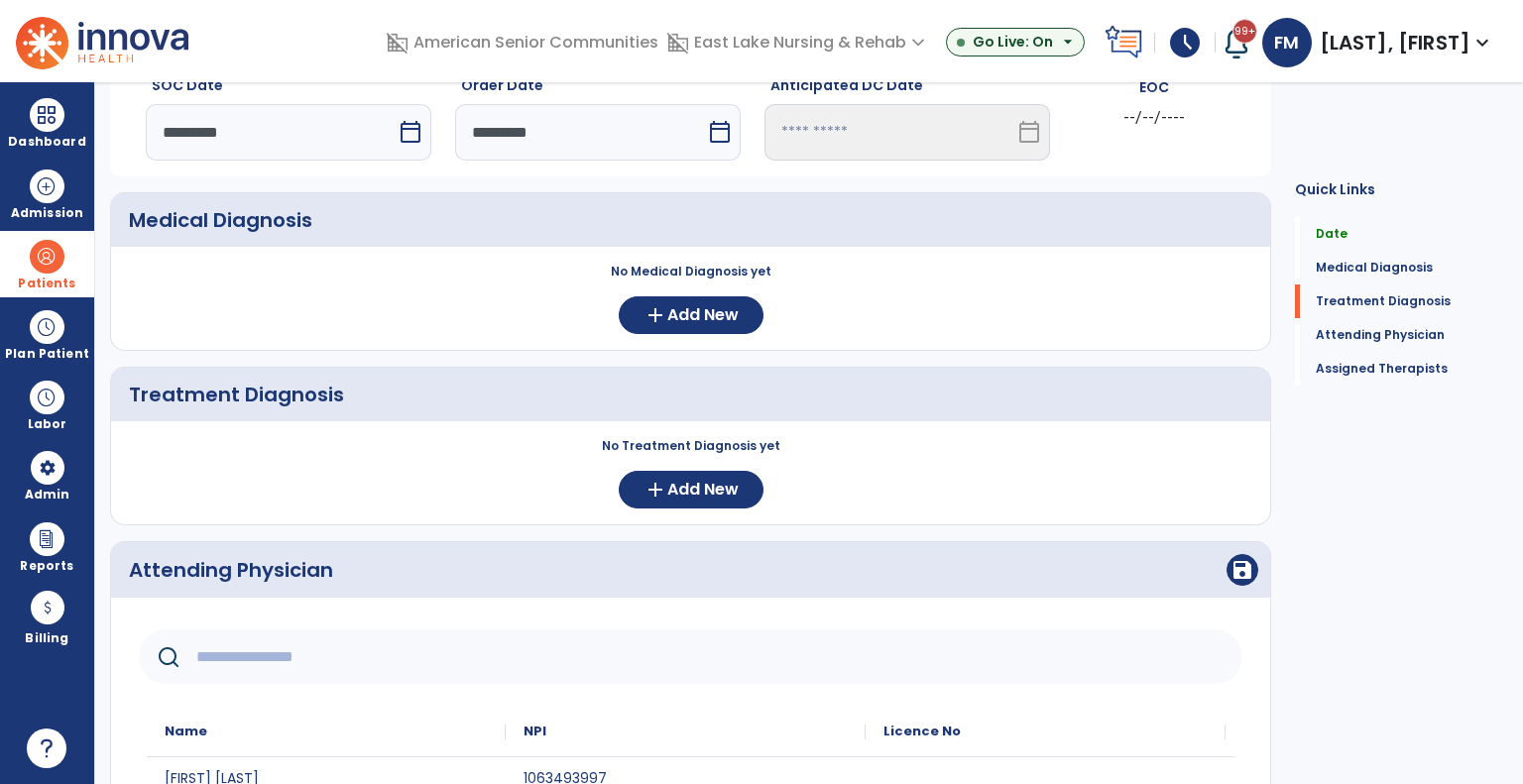 scroll, scrollTop: 198, scrollLeft: 0, axis: vertical 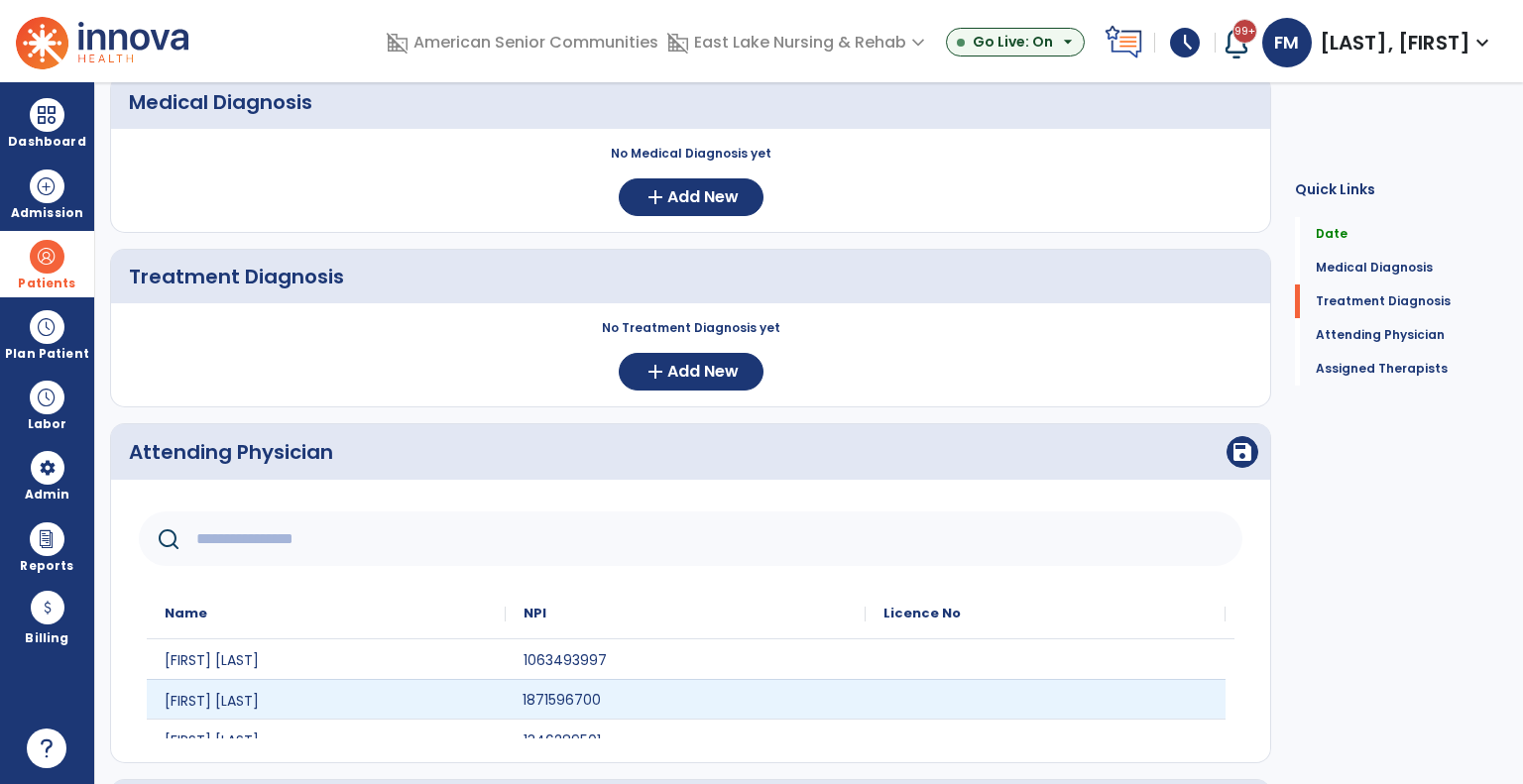 click on "1871596700" 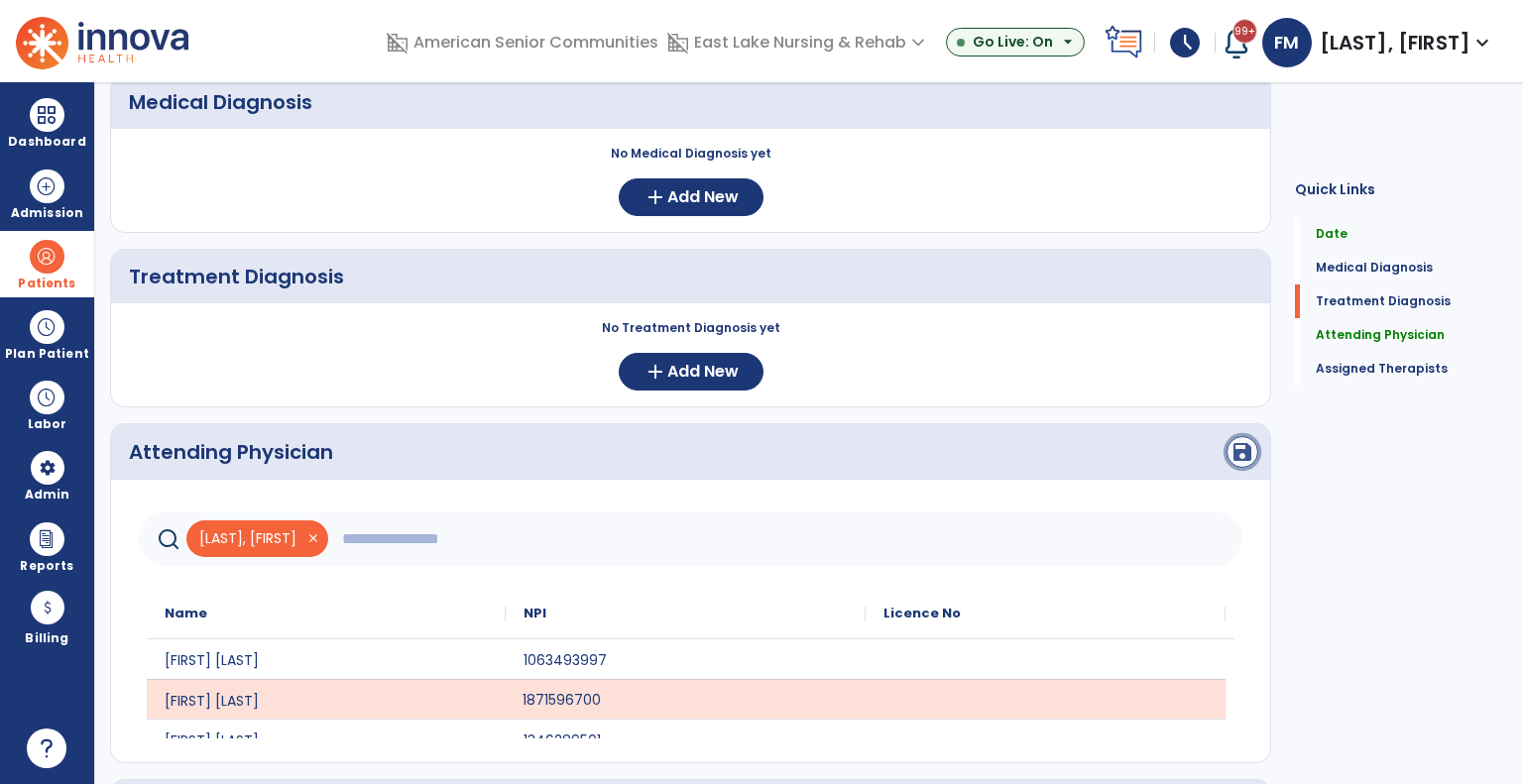 click on "Attending Physician  save" 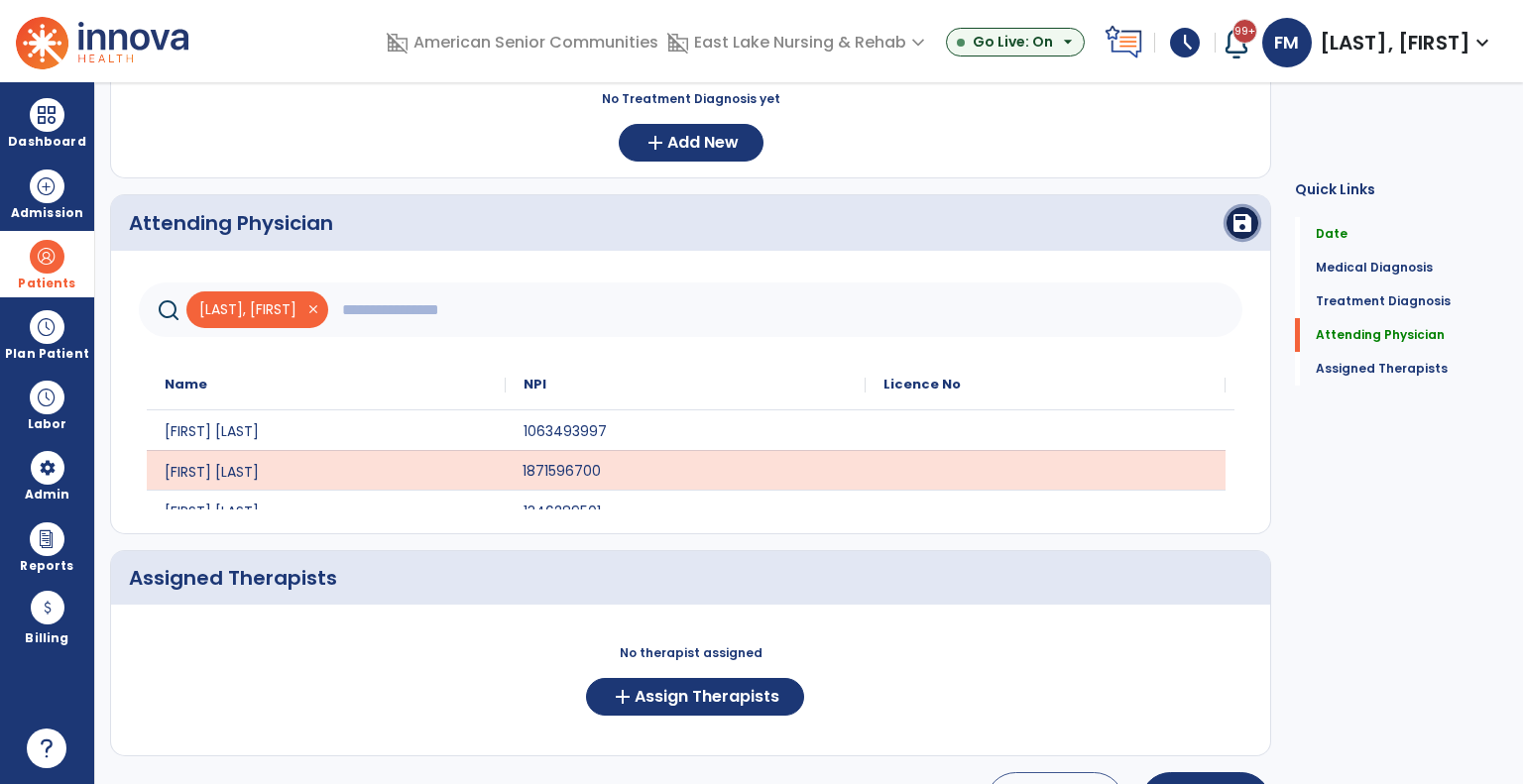 scroll, scrollTop: 488, scrollLeft: 0, axis: vertical 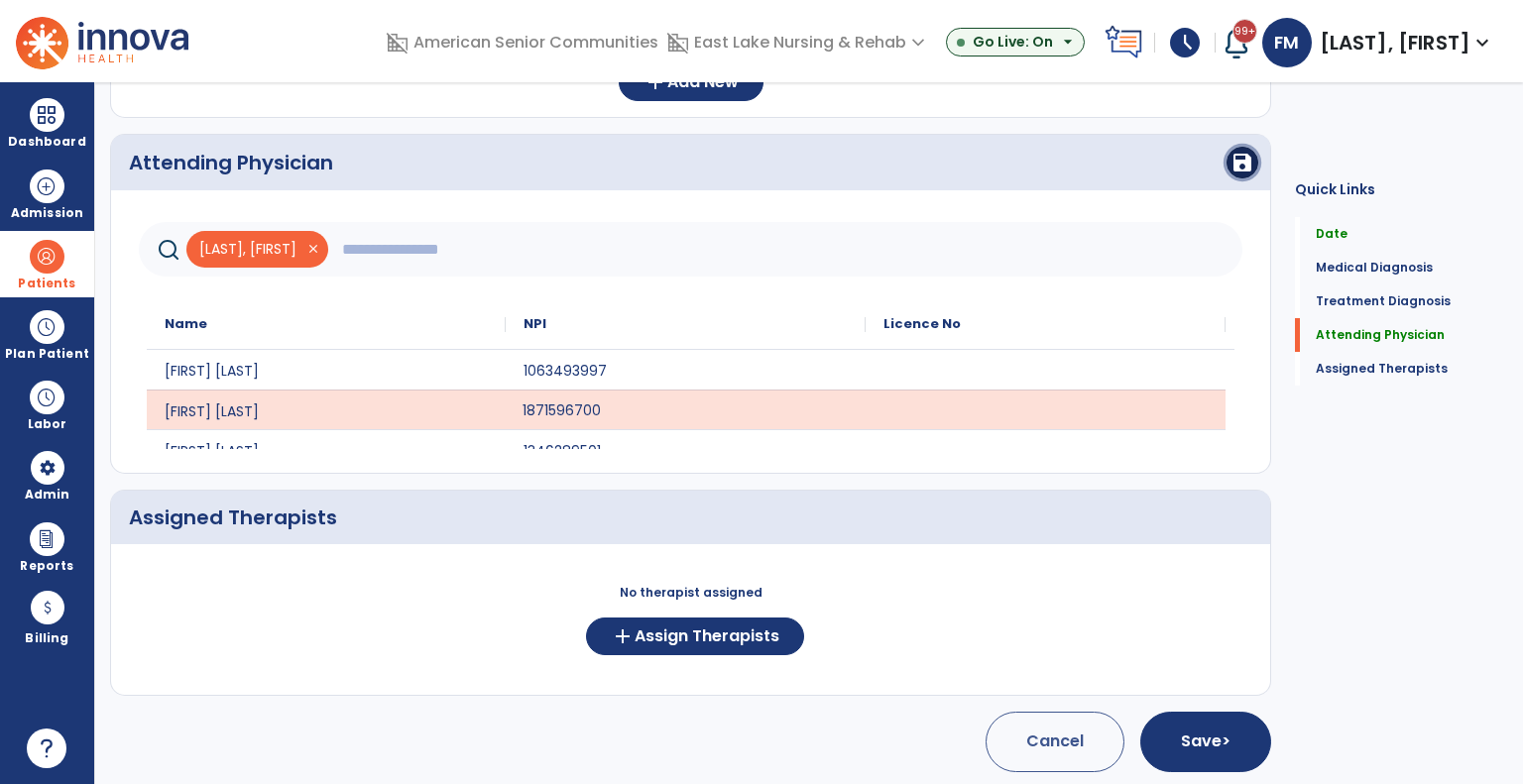 click on "save" 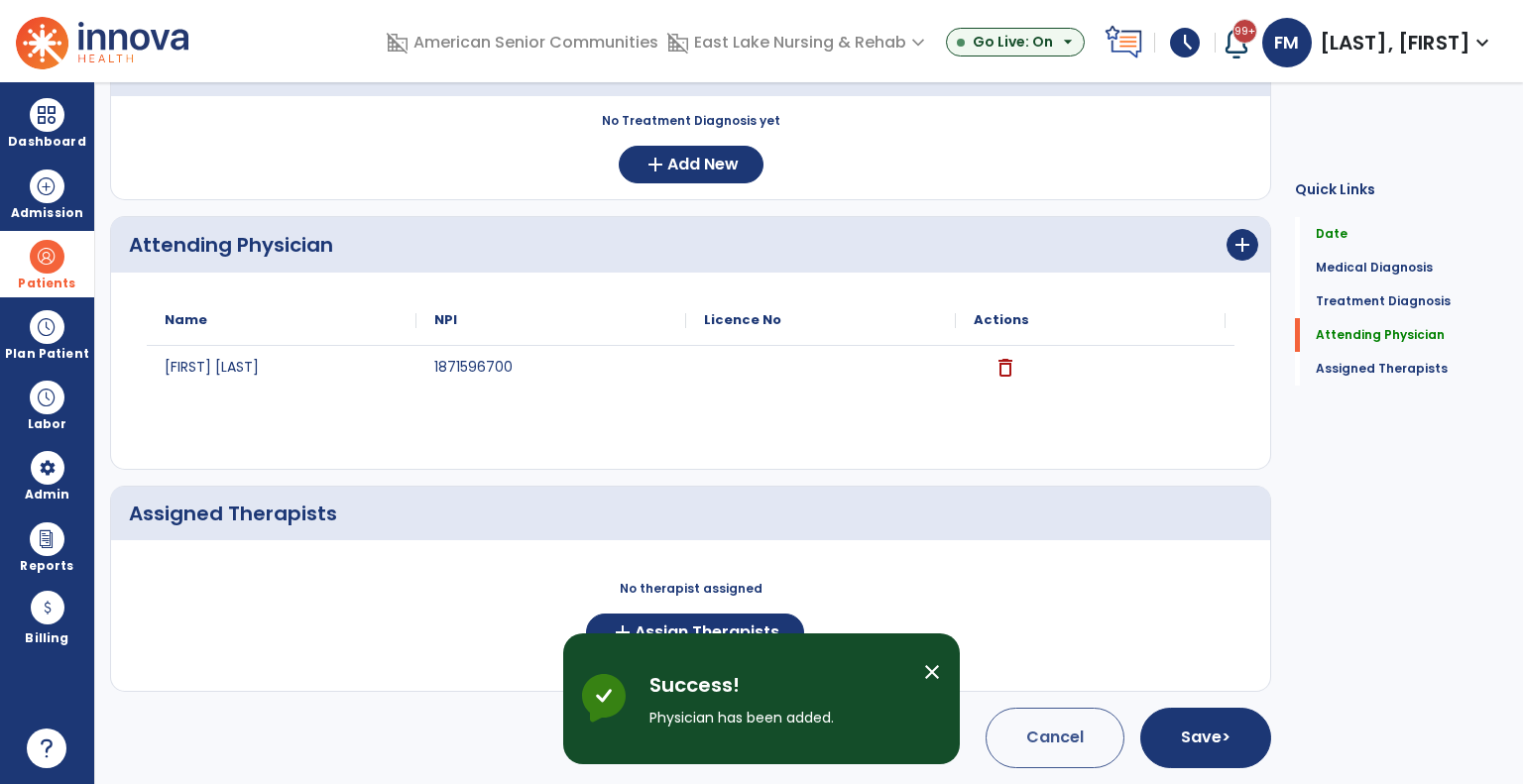 scroll, scrollTop: 400, scrollLeft: 0, axis: vertical 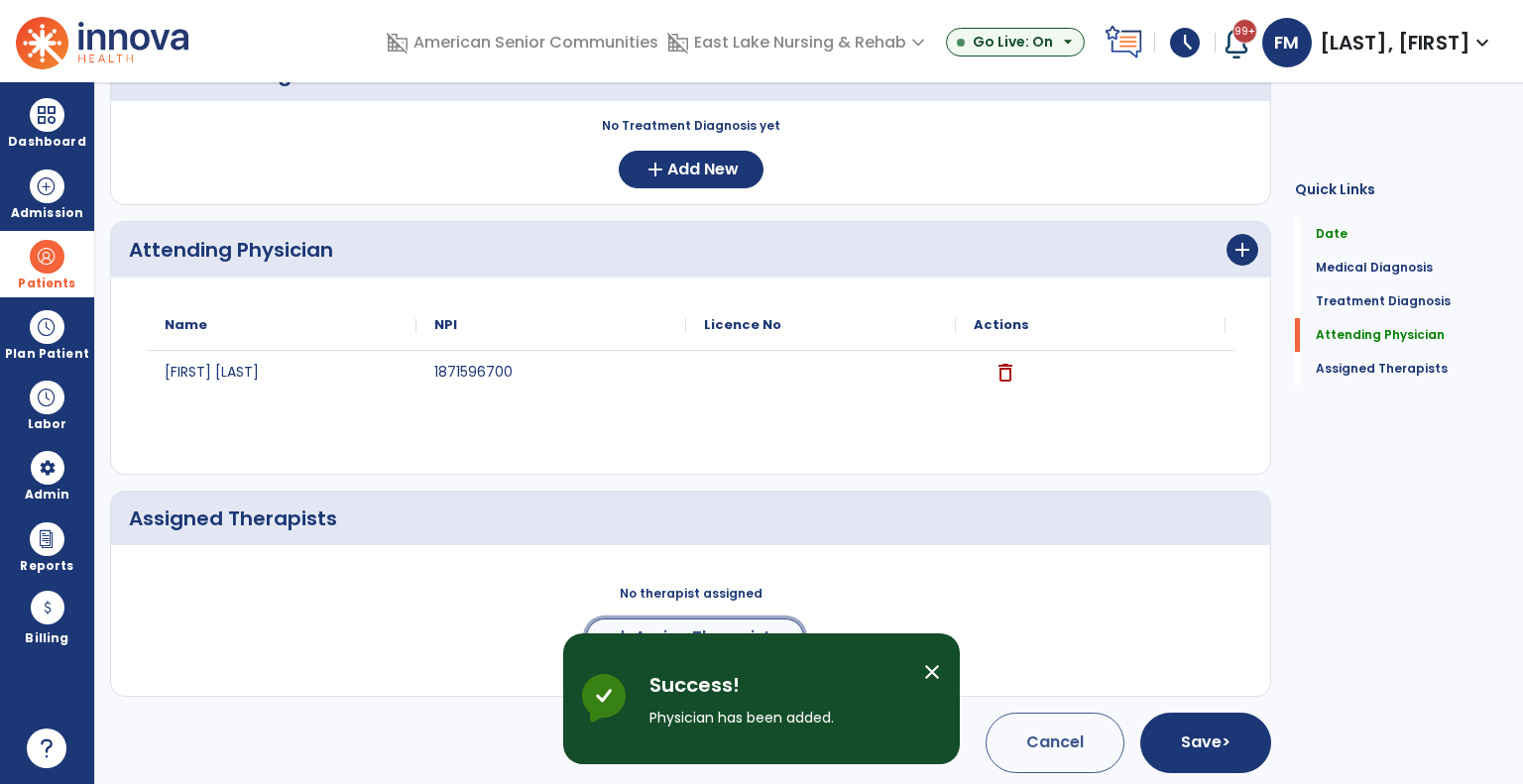 click on "Assign Therapists" 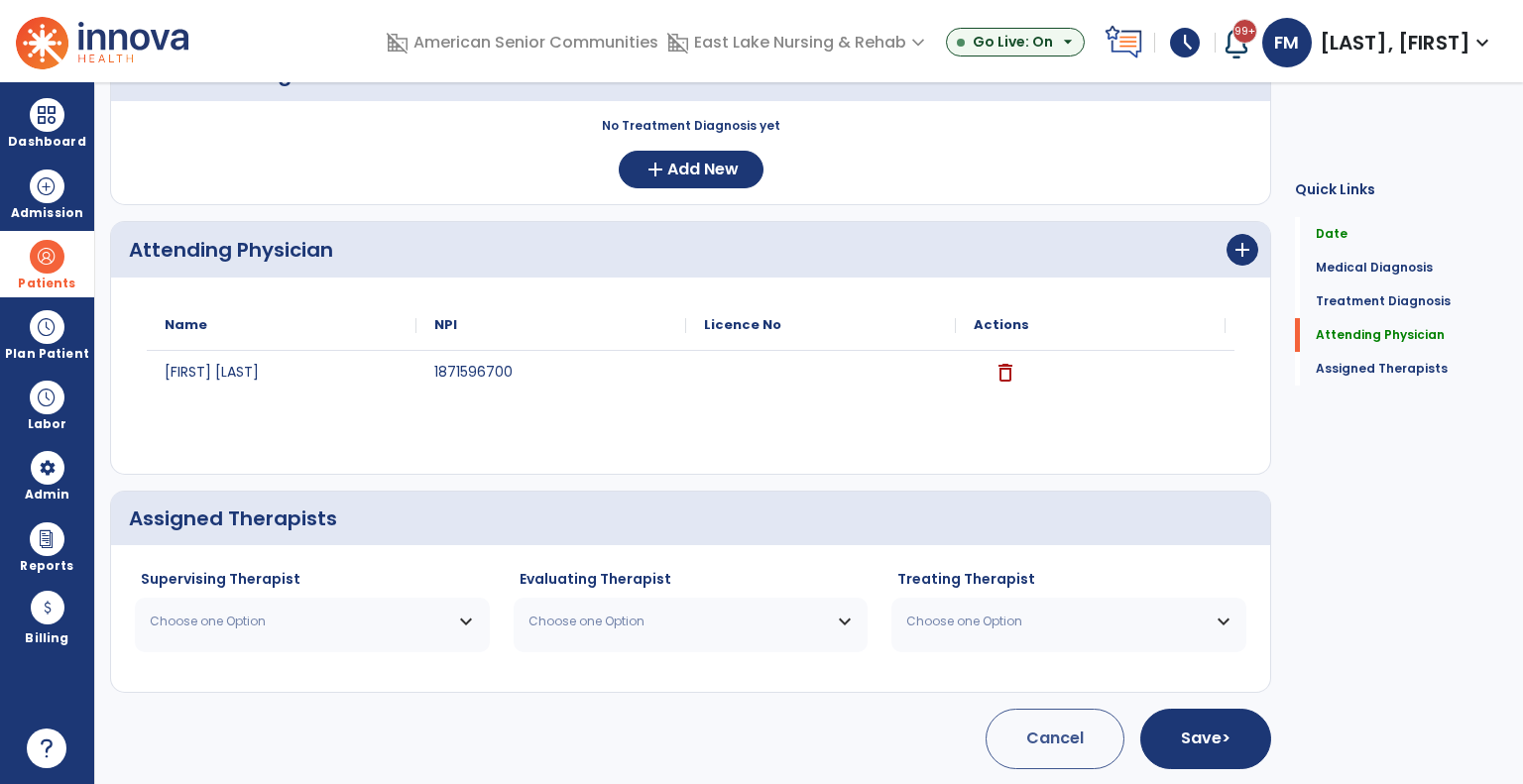 scroll, scrollTop: 397, scrollLeft: 0, axis: vertical 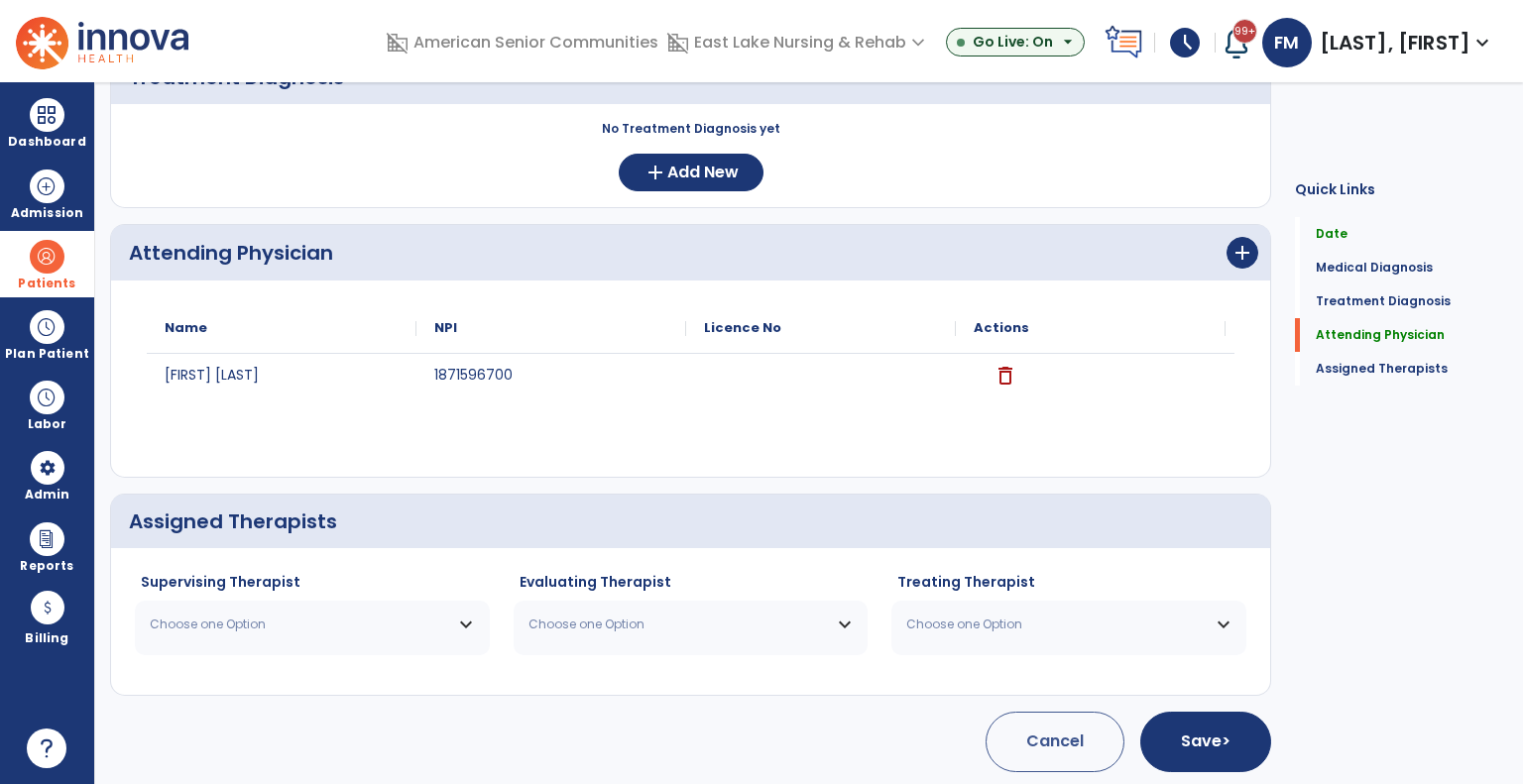 click on "Choose one Option" at bounding box center (312, 624) 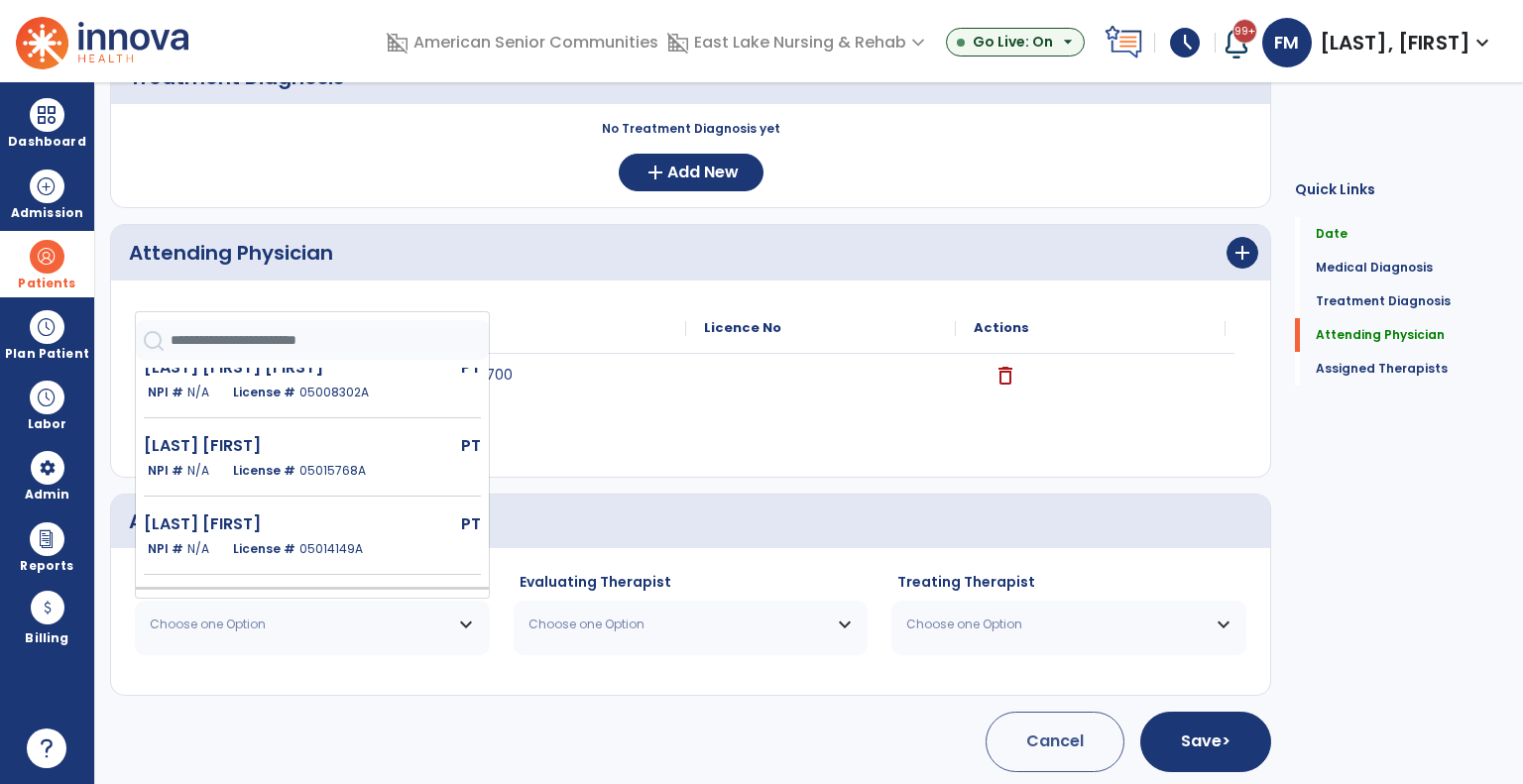 scroll, scrollTop: 282, scrollLeft: 0, axis: vertical 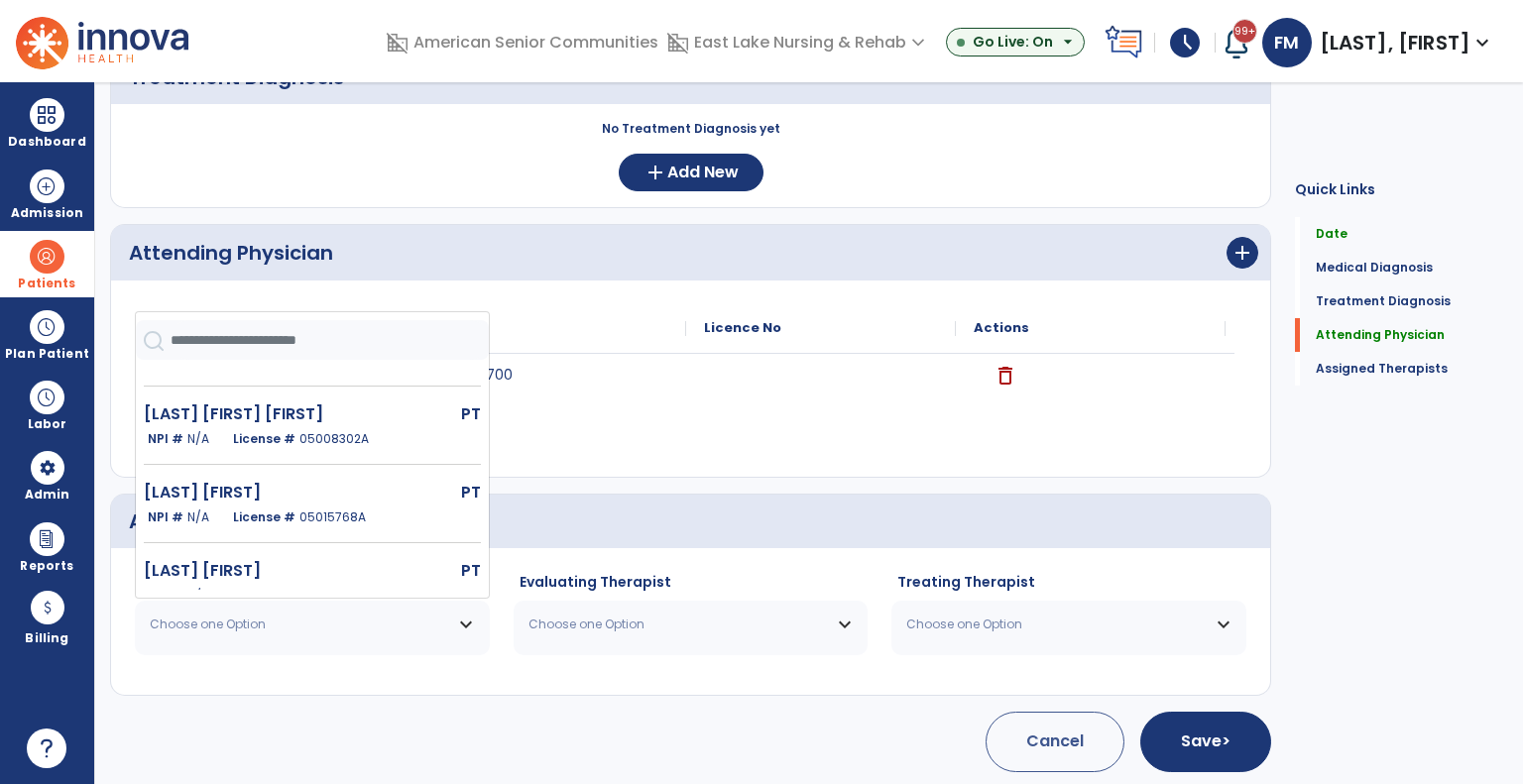 click on "[LAST] [FIRST]" 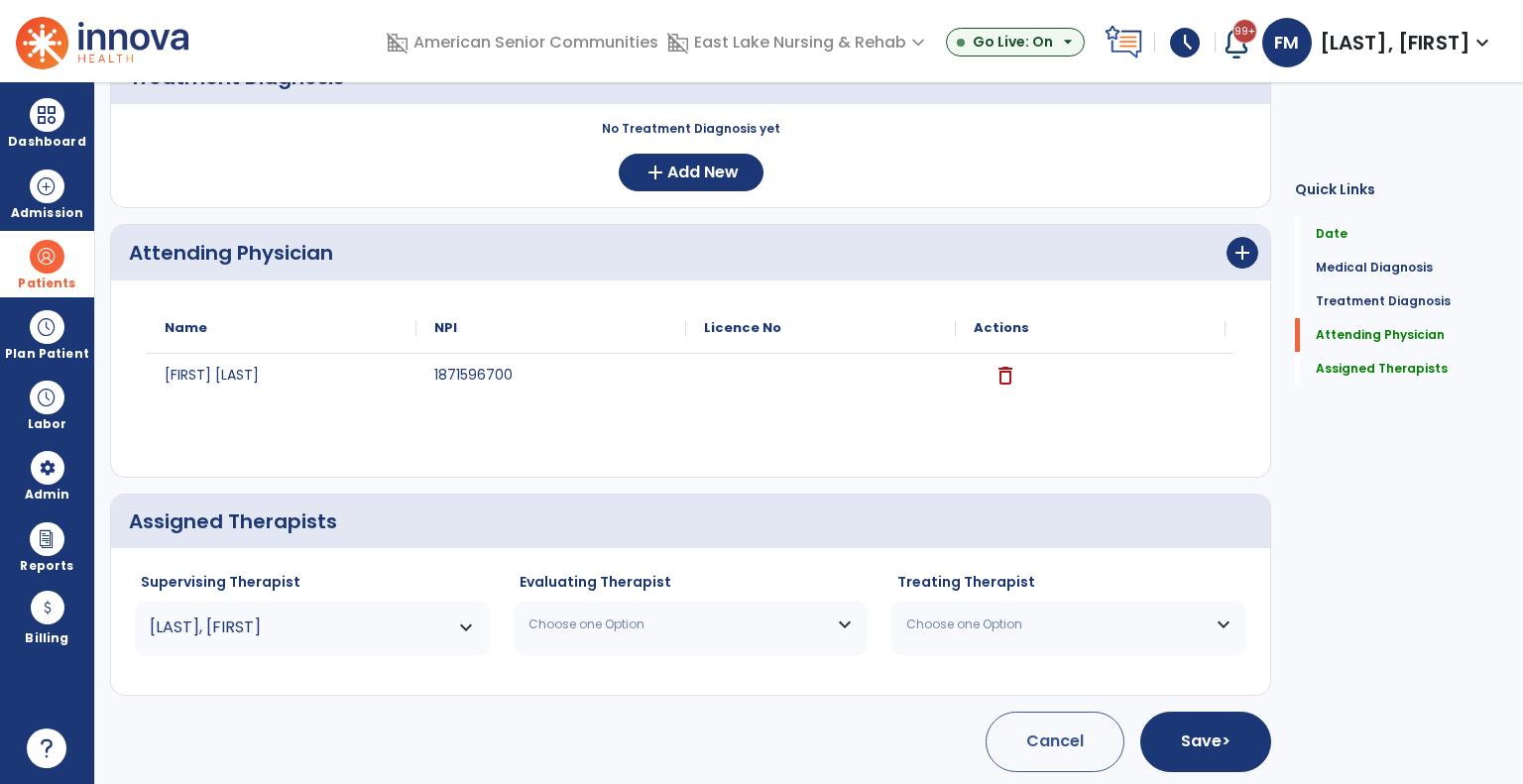 click on "Choose one Option" at bounding box center [678, 624] 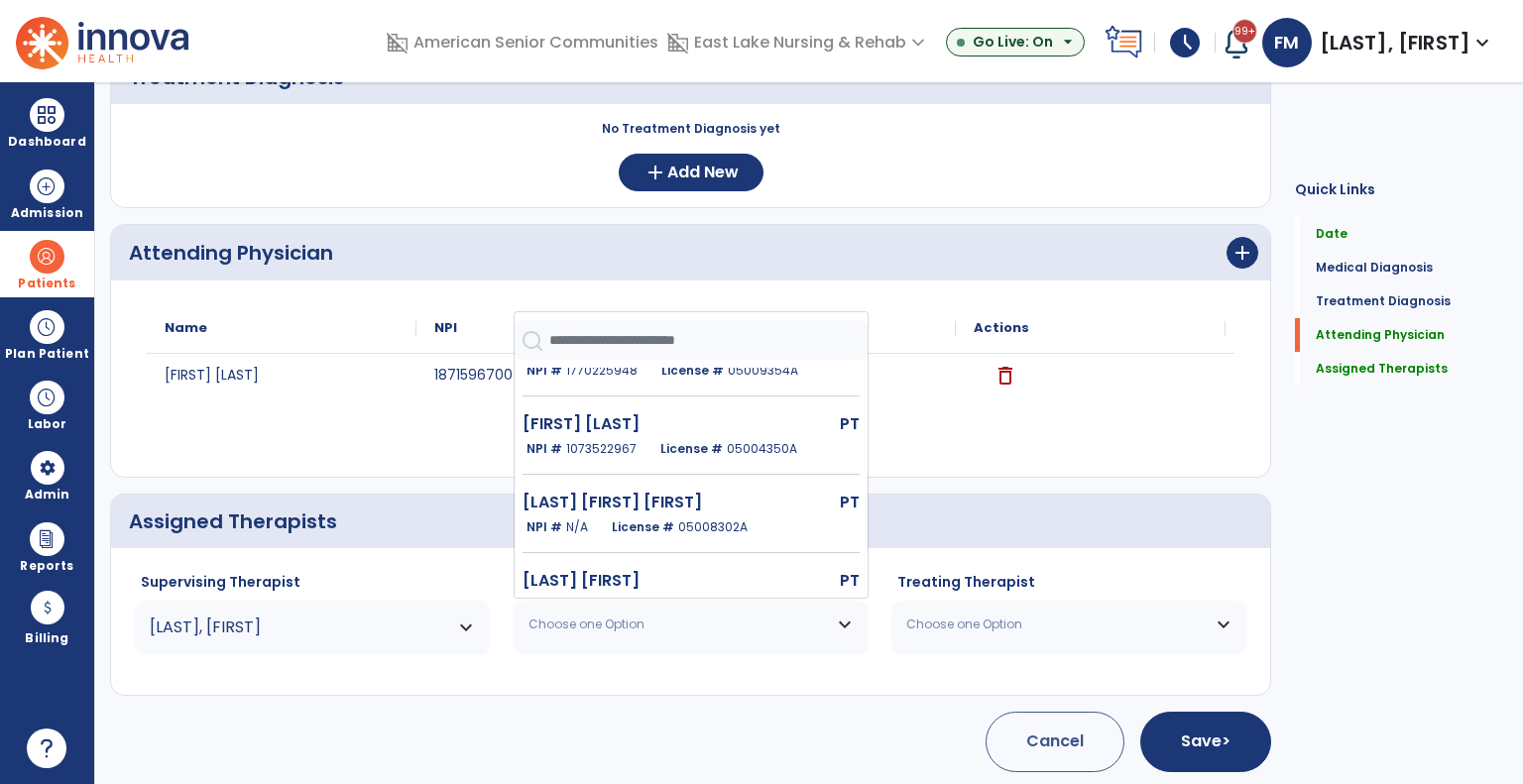 scroll, scrollTop: 297, scrollLeft: 0, axis: vertical 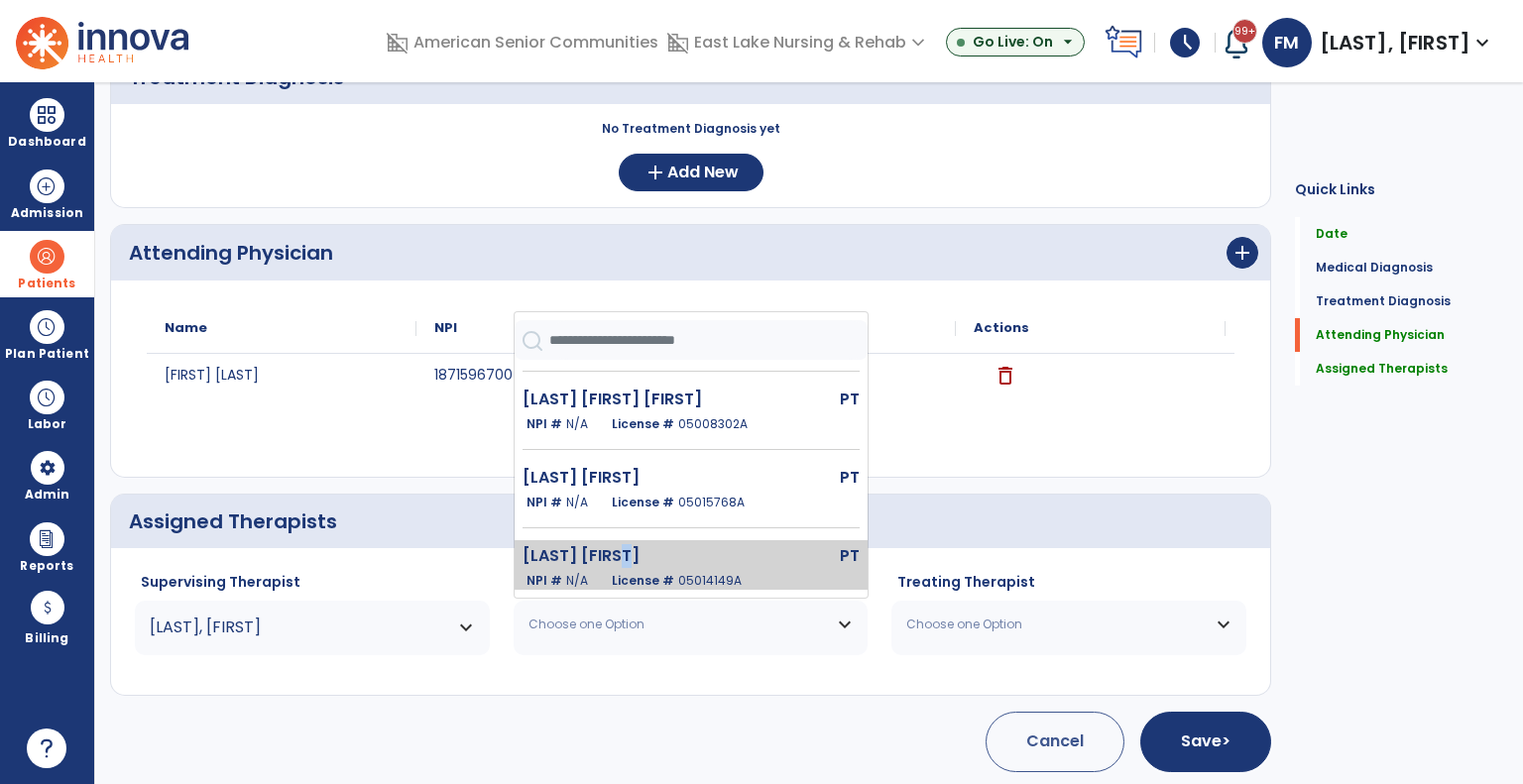 click on "[LAST] [FIRST]" 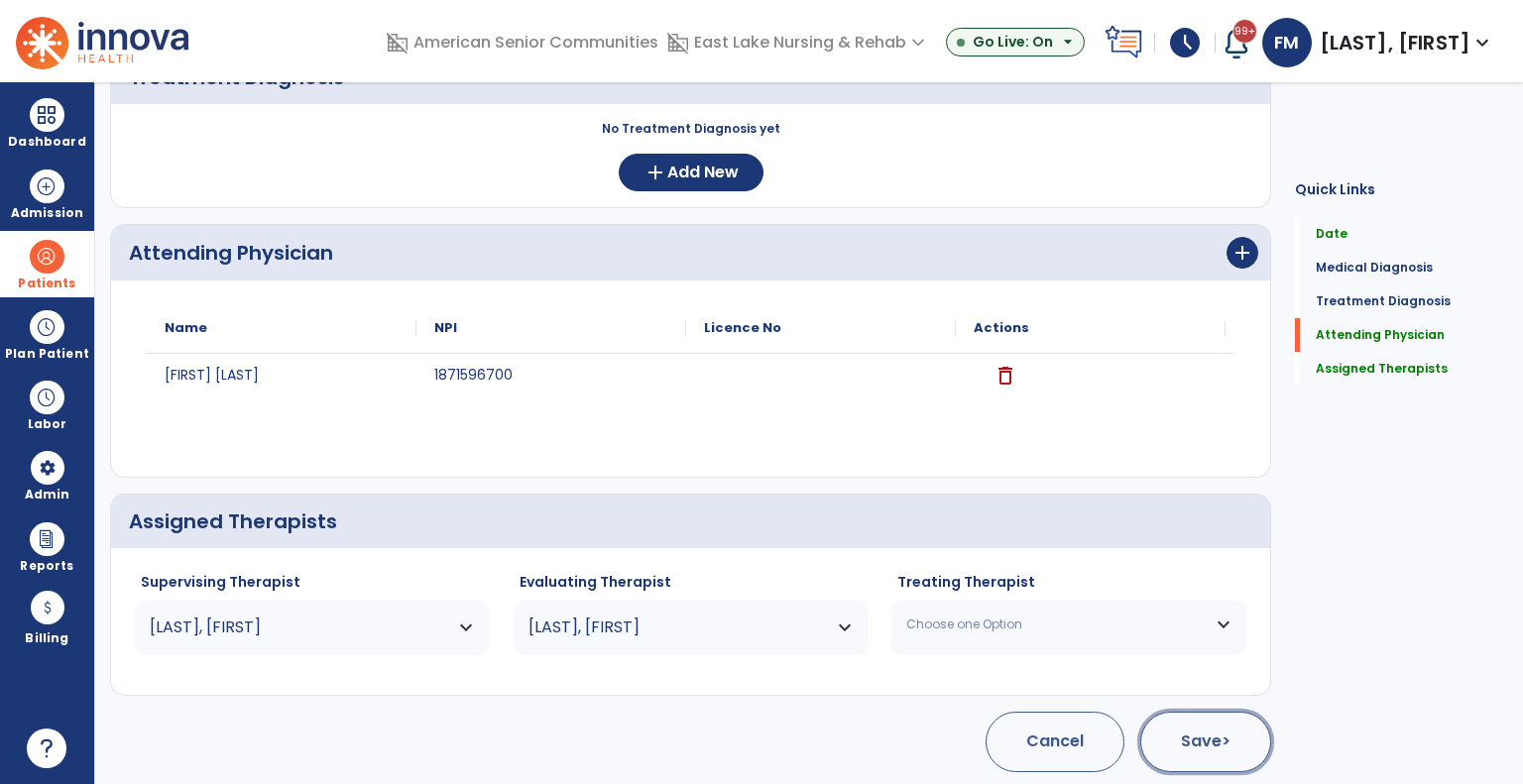 click on "Save  >" 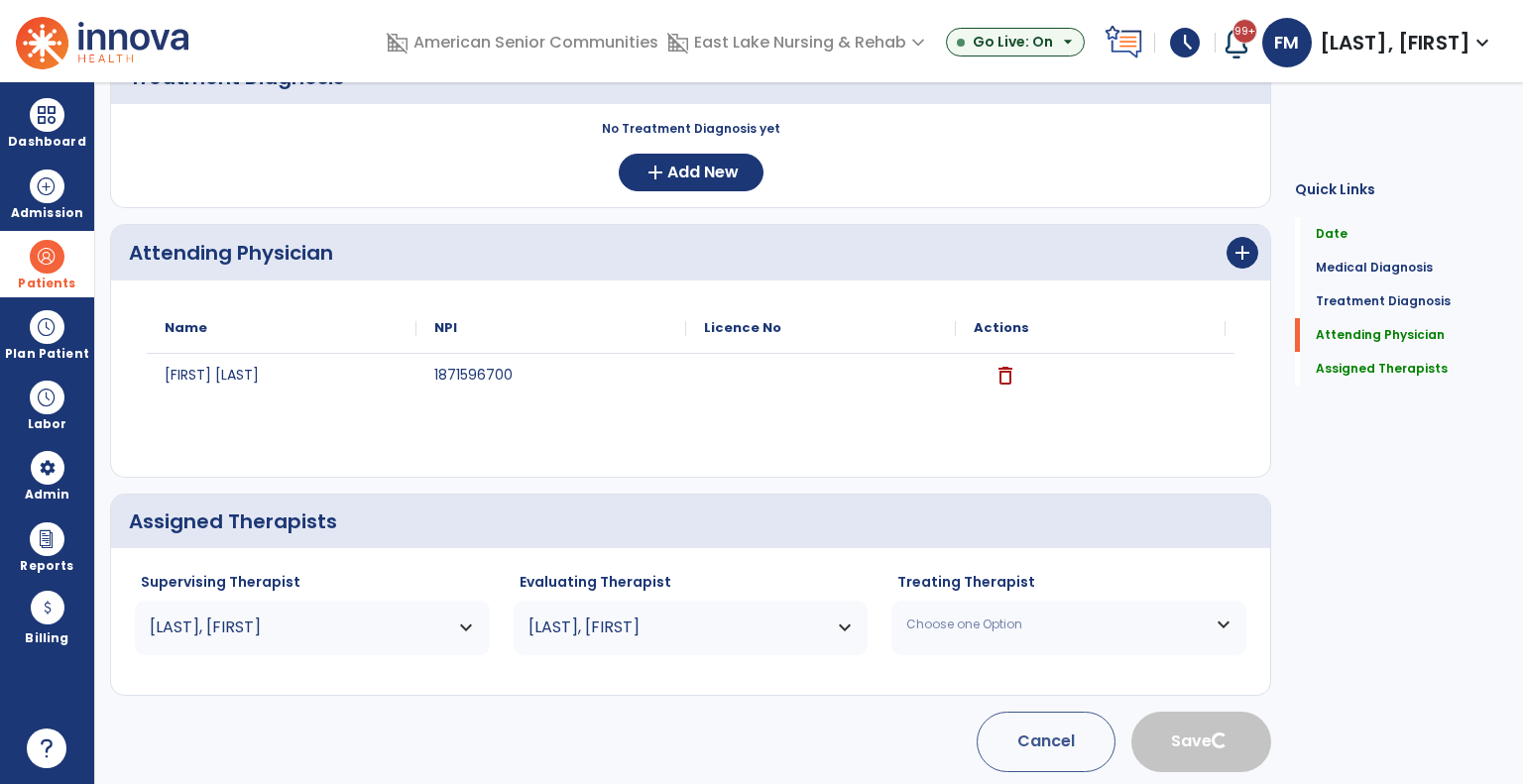 scroll, scrollTop: 16, scrollLeft: 0, axis: vertical 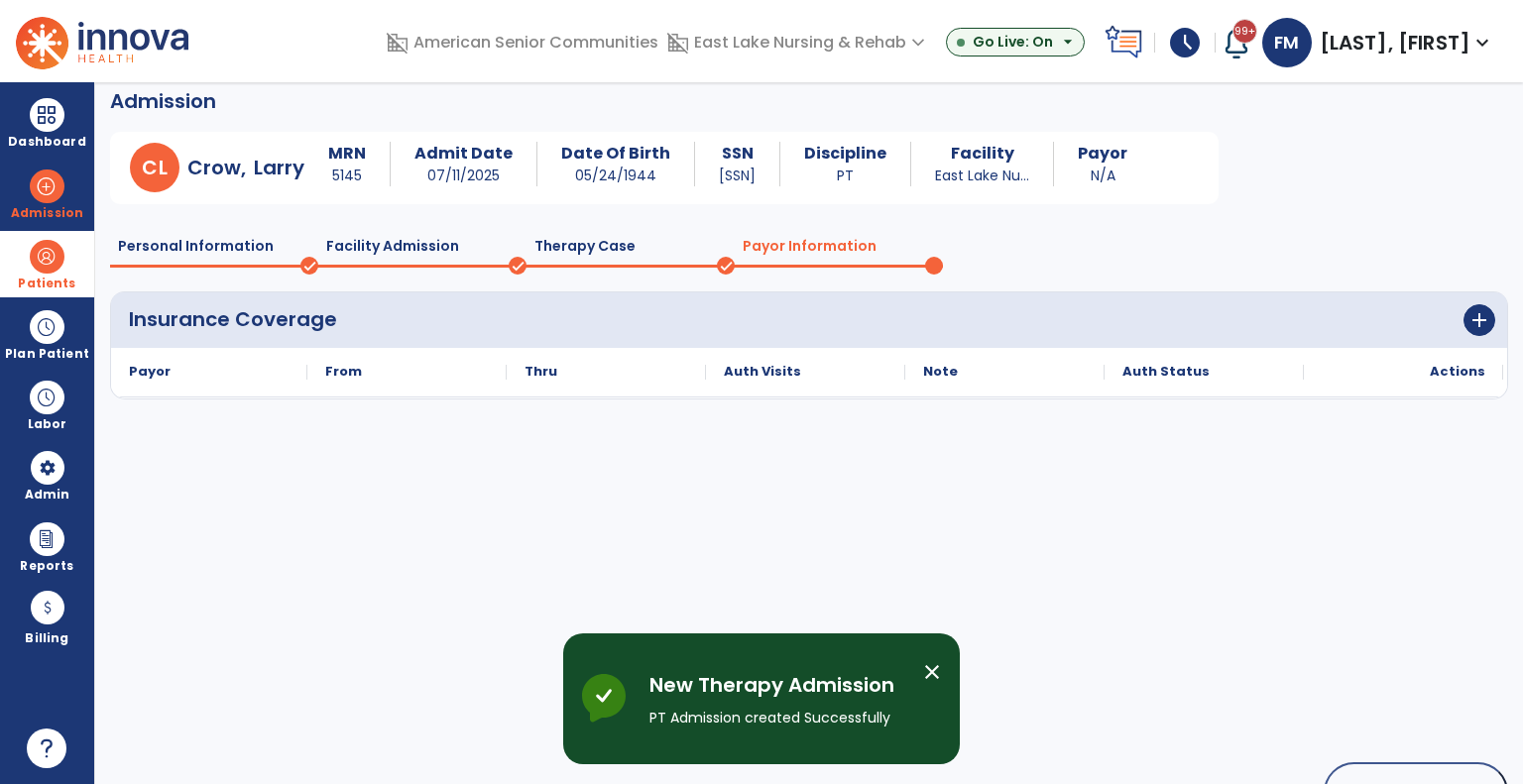 click on "Insurance Coverage  add
Note
Payor
From
Thru to" 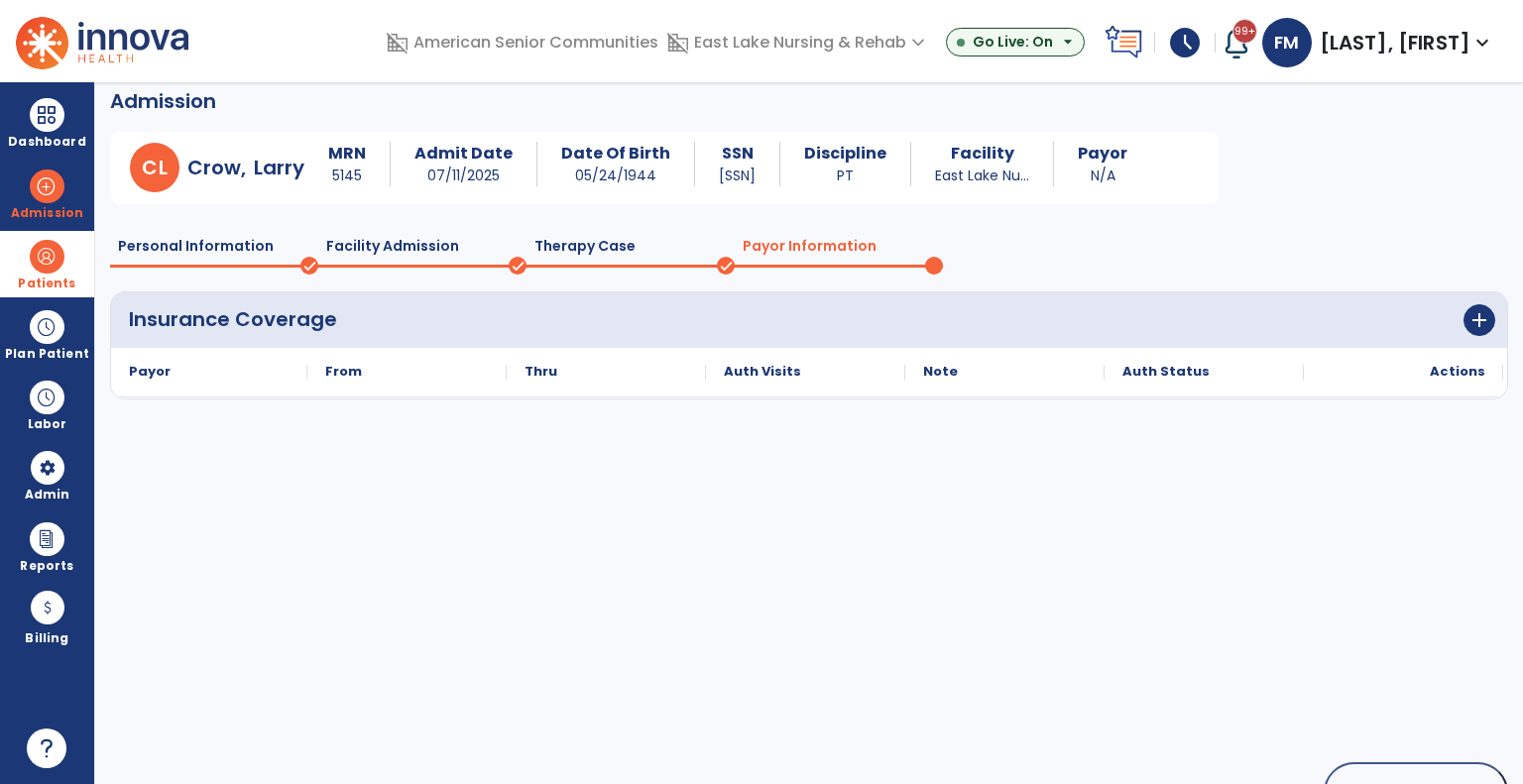 click on "Therapy Case" 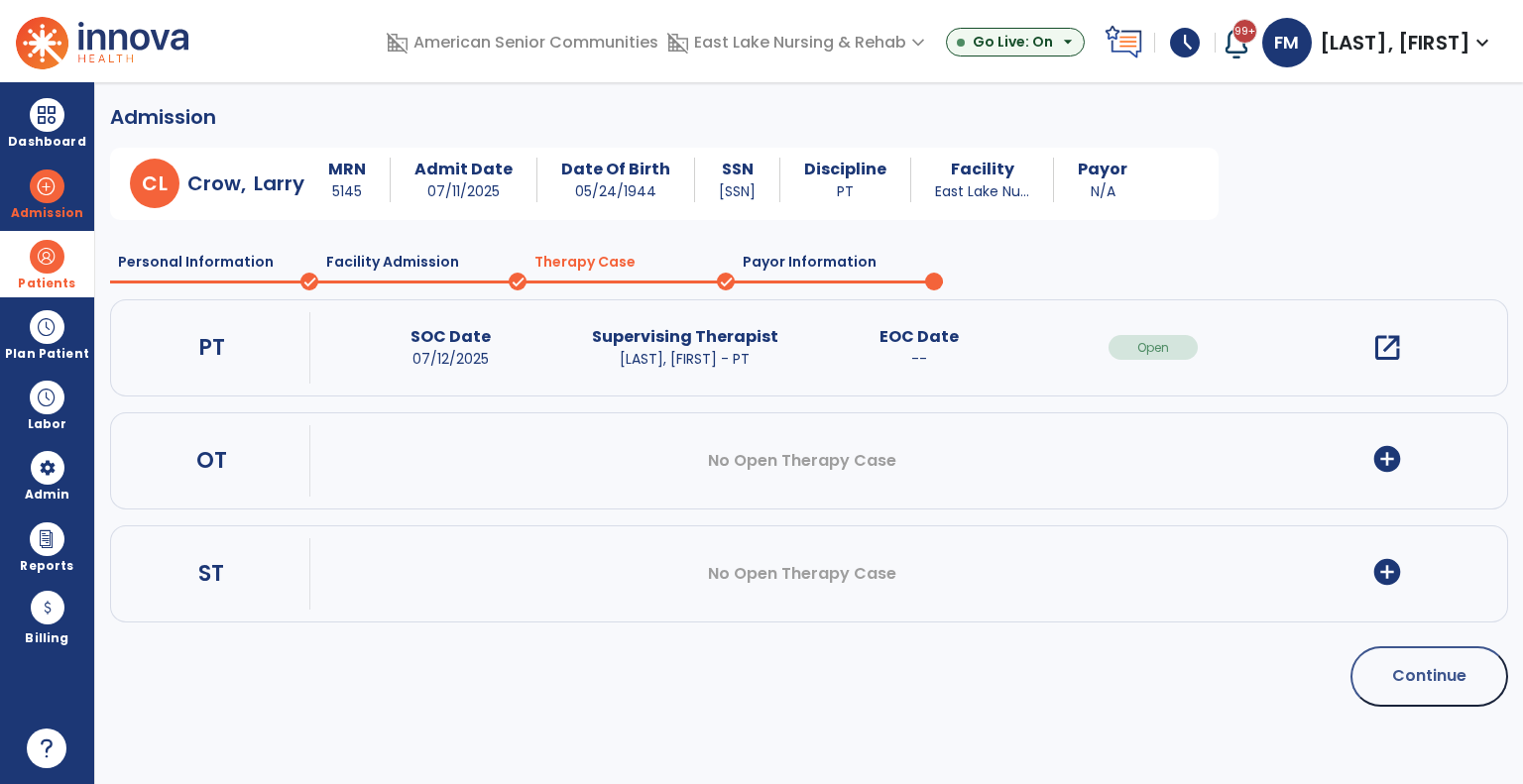 scroll, scrollTop: 0, scrollLeft: 0, axis: both 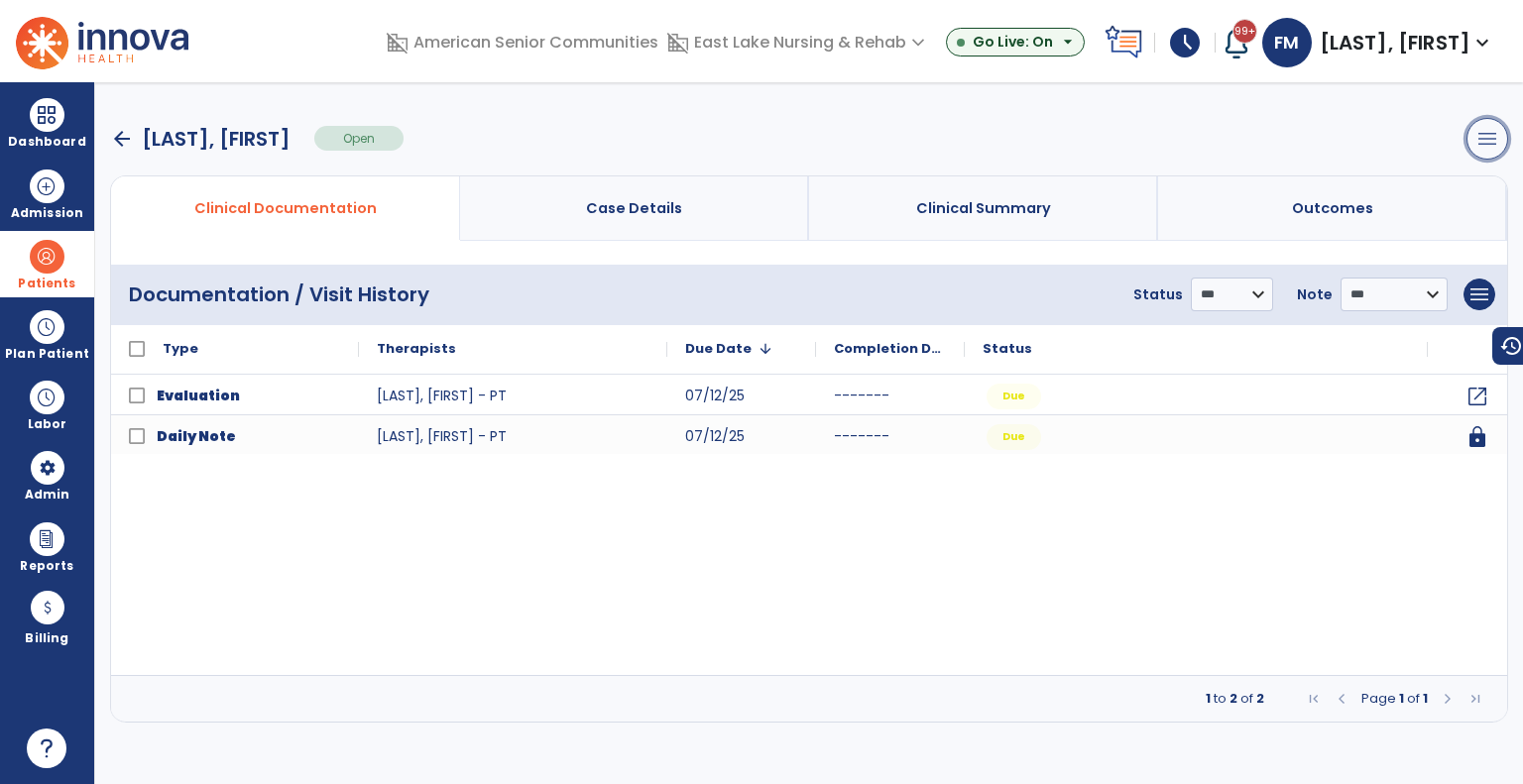 click on "menu" at bounding box center (1487, 139) 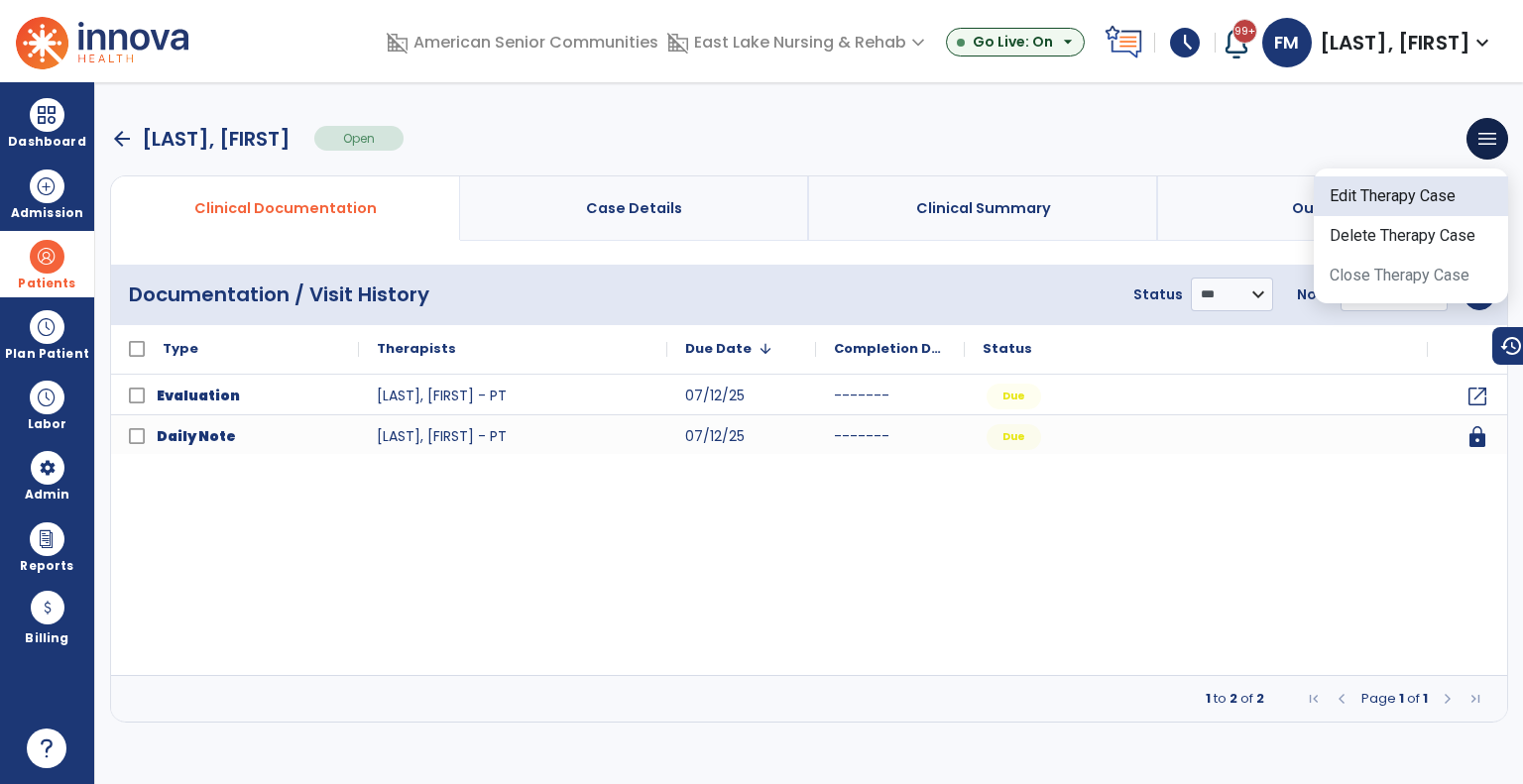 click on "Edit Therapy Case" at bounding box center [1411, 196] 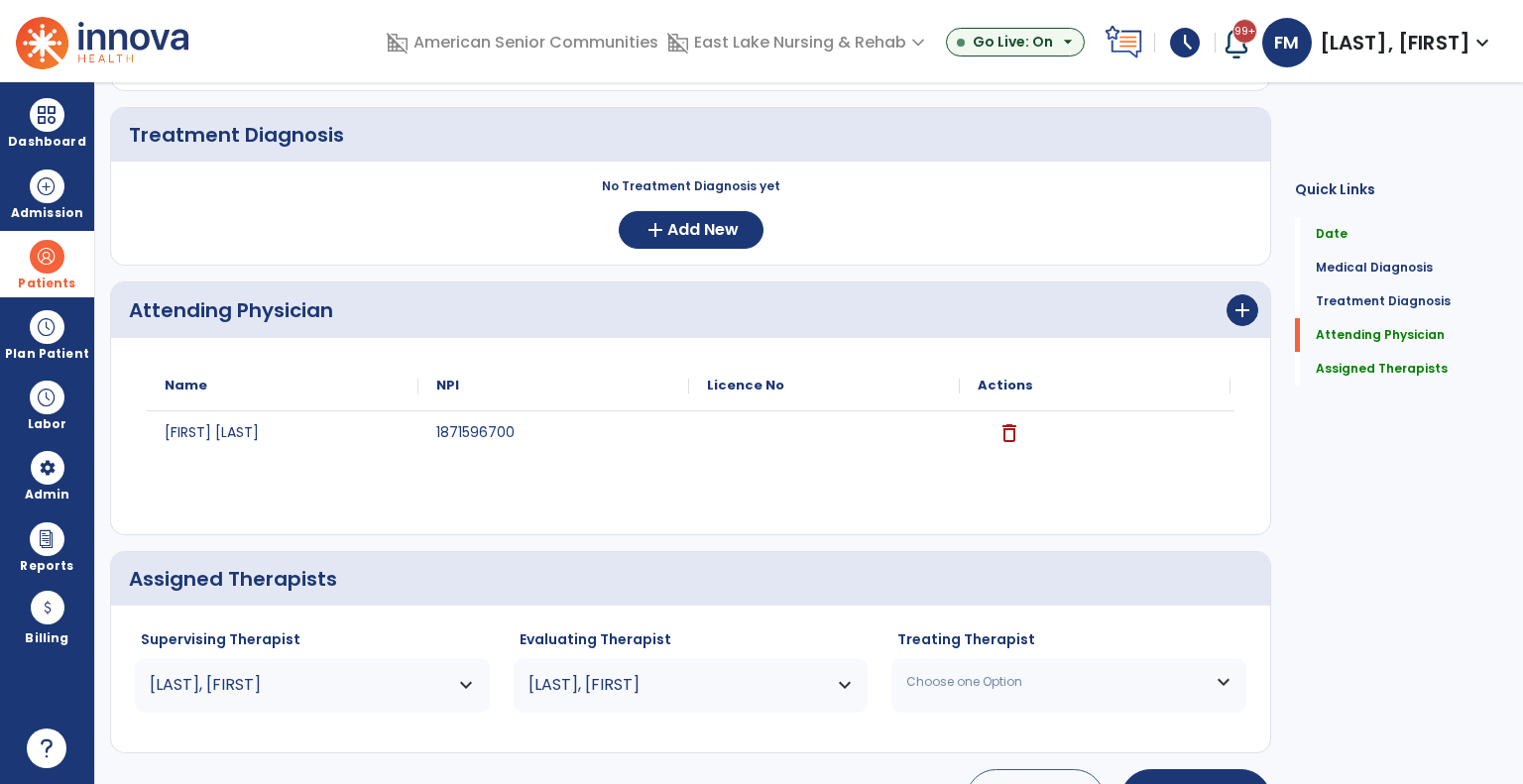 scroll, scrollTop: 397, scrollLeft: 0, axis: vertical 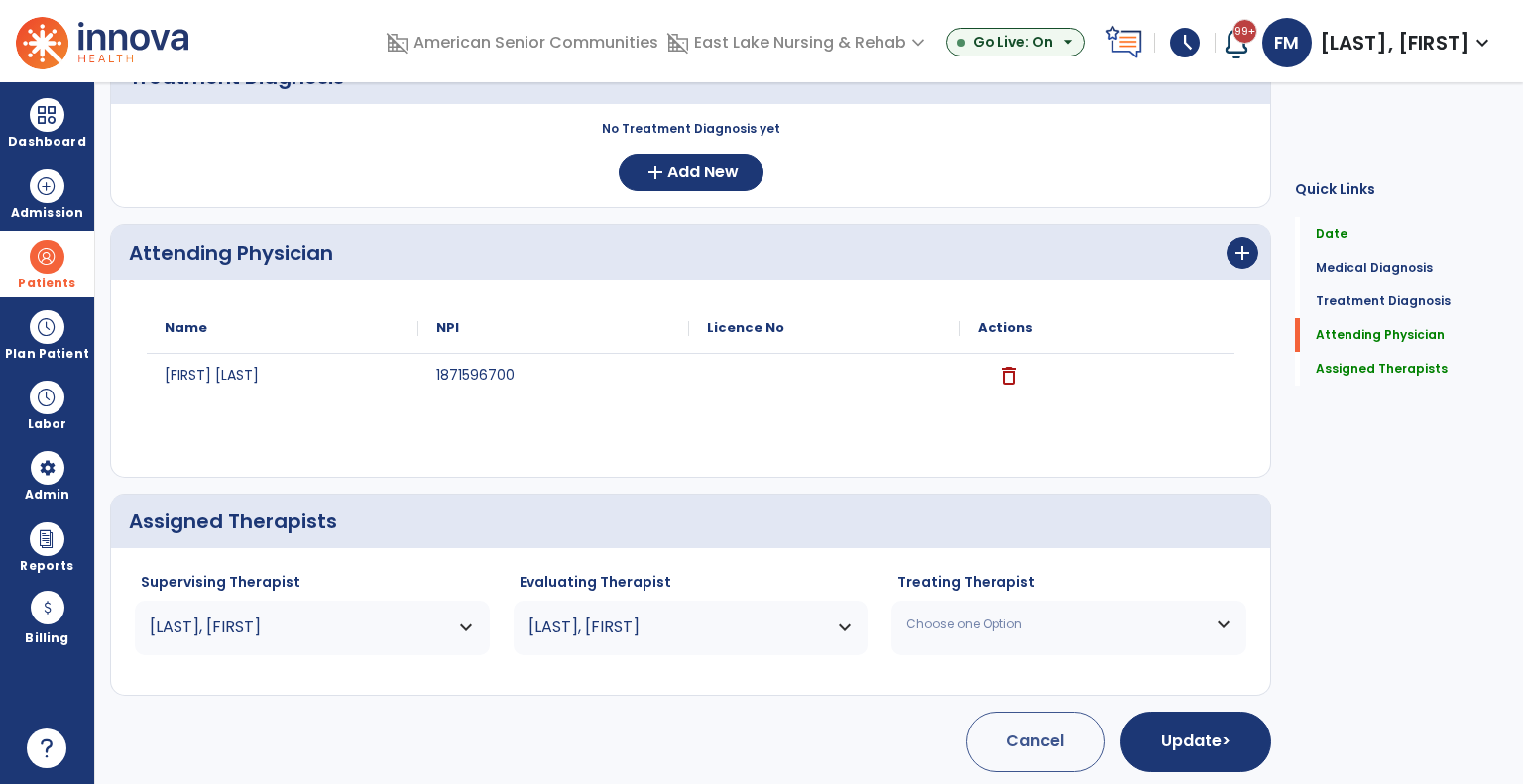 click on "Choose one Option" at bounding box center (1056, 624) 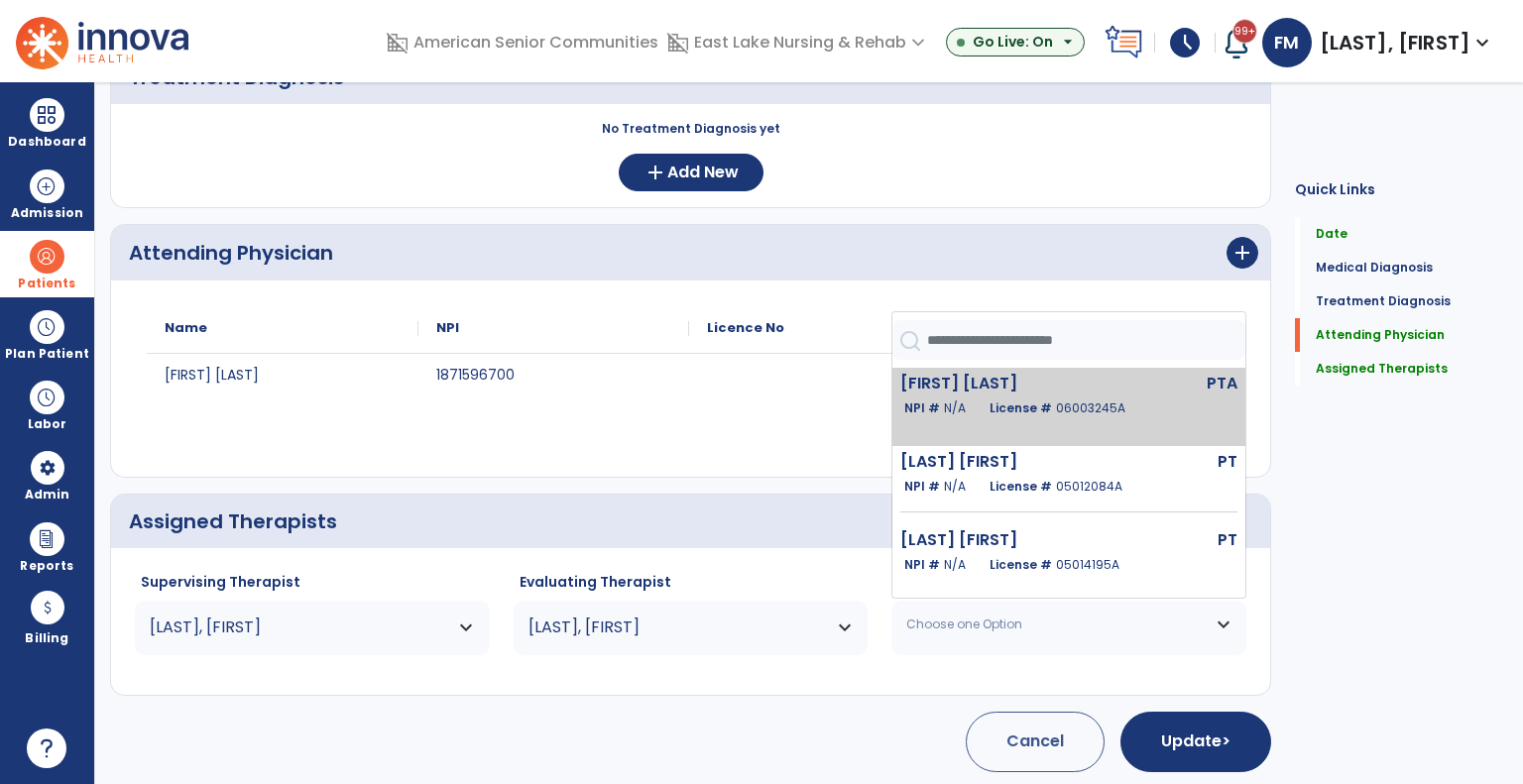 click on "N/A" 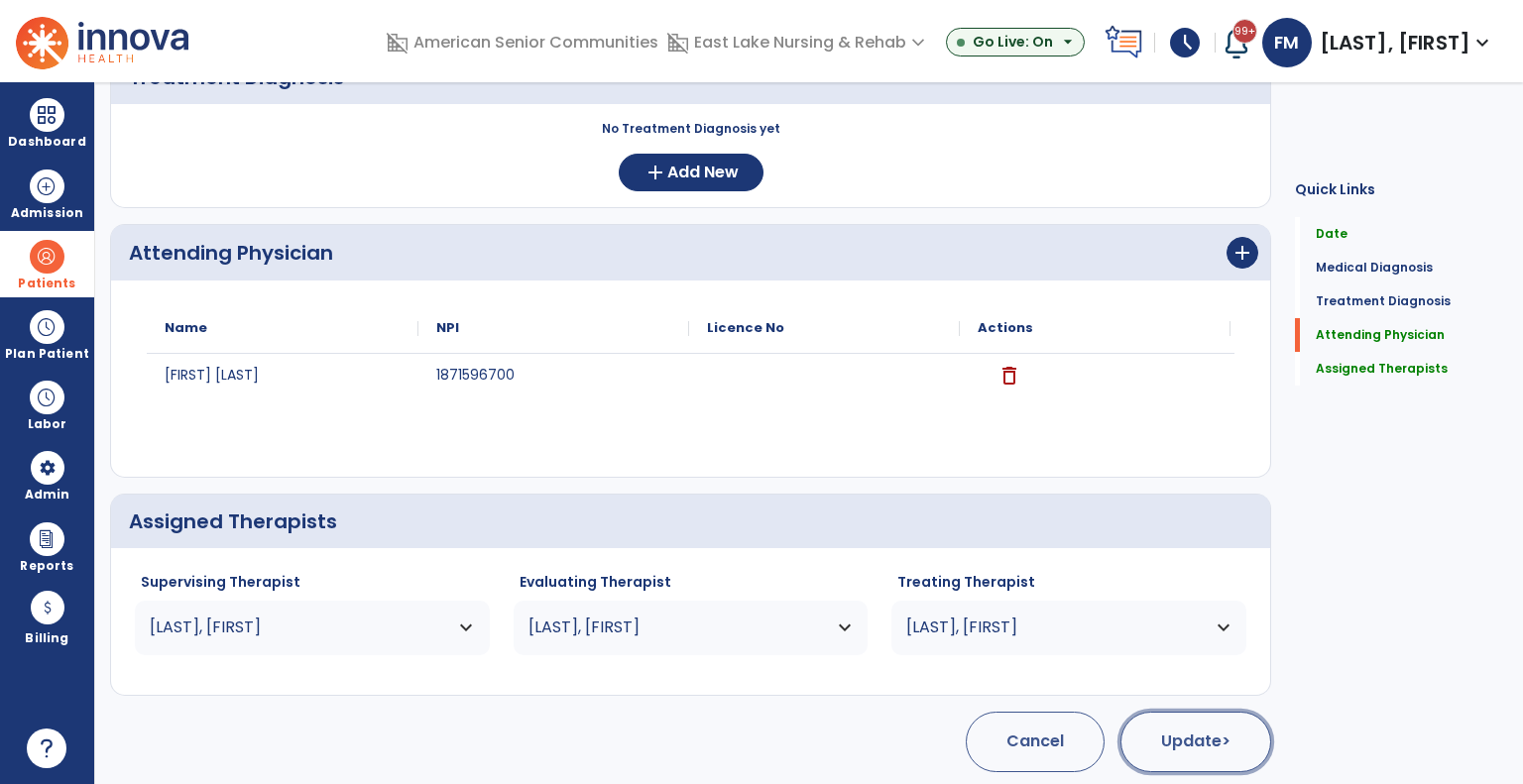 click on "Update  >" 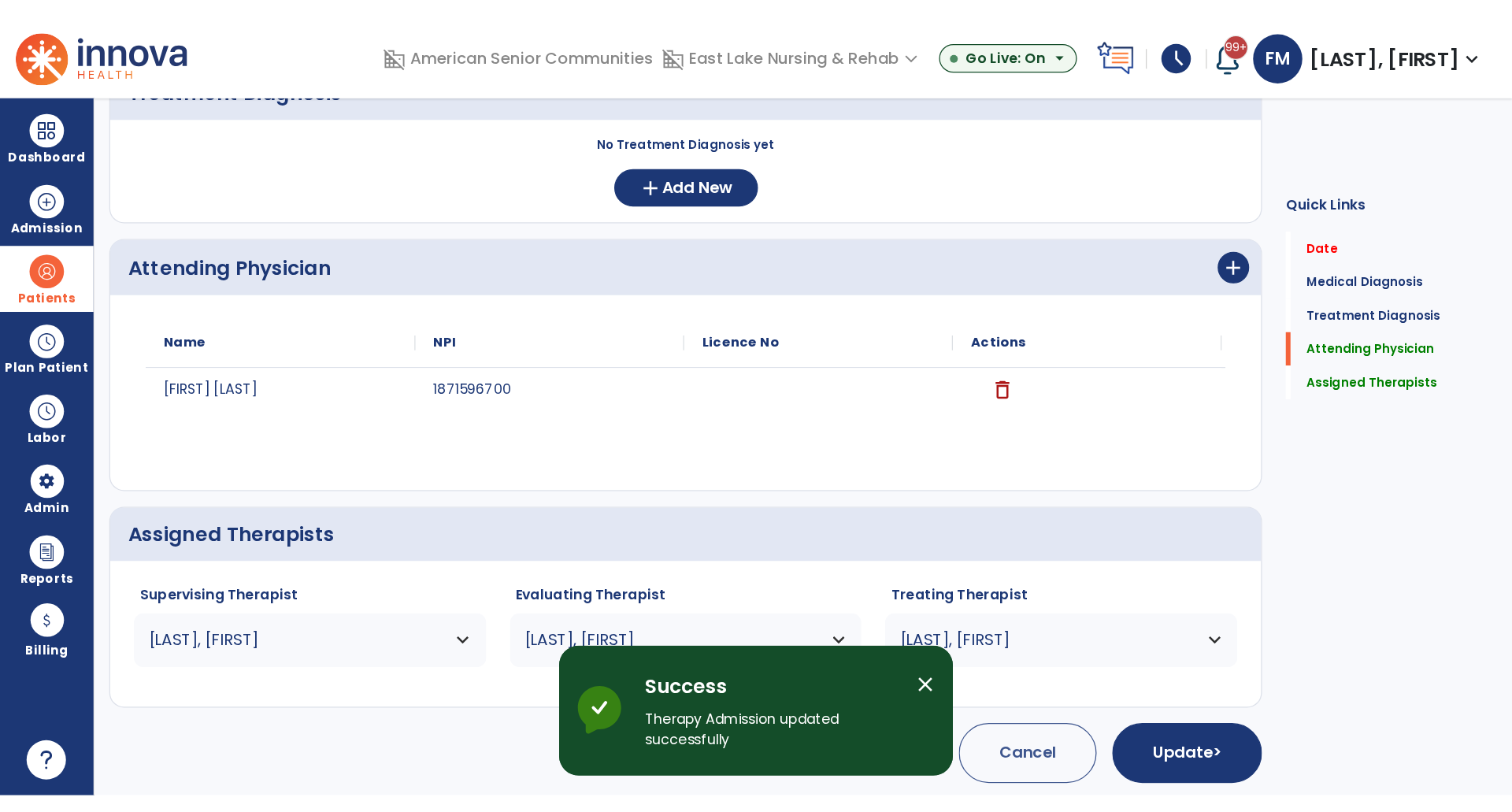 scroll, scrollTop: 0, scrollLeft: 0, axis: both 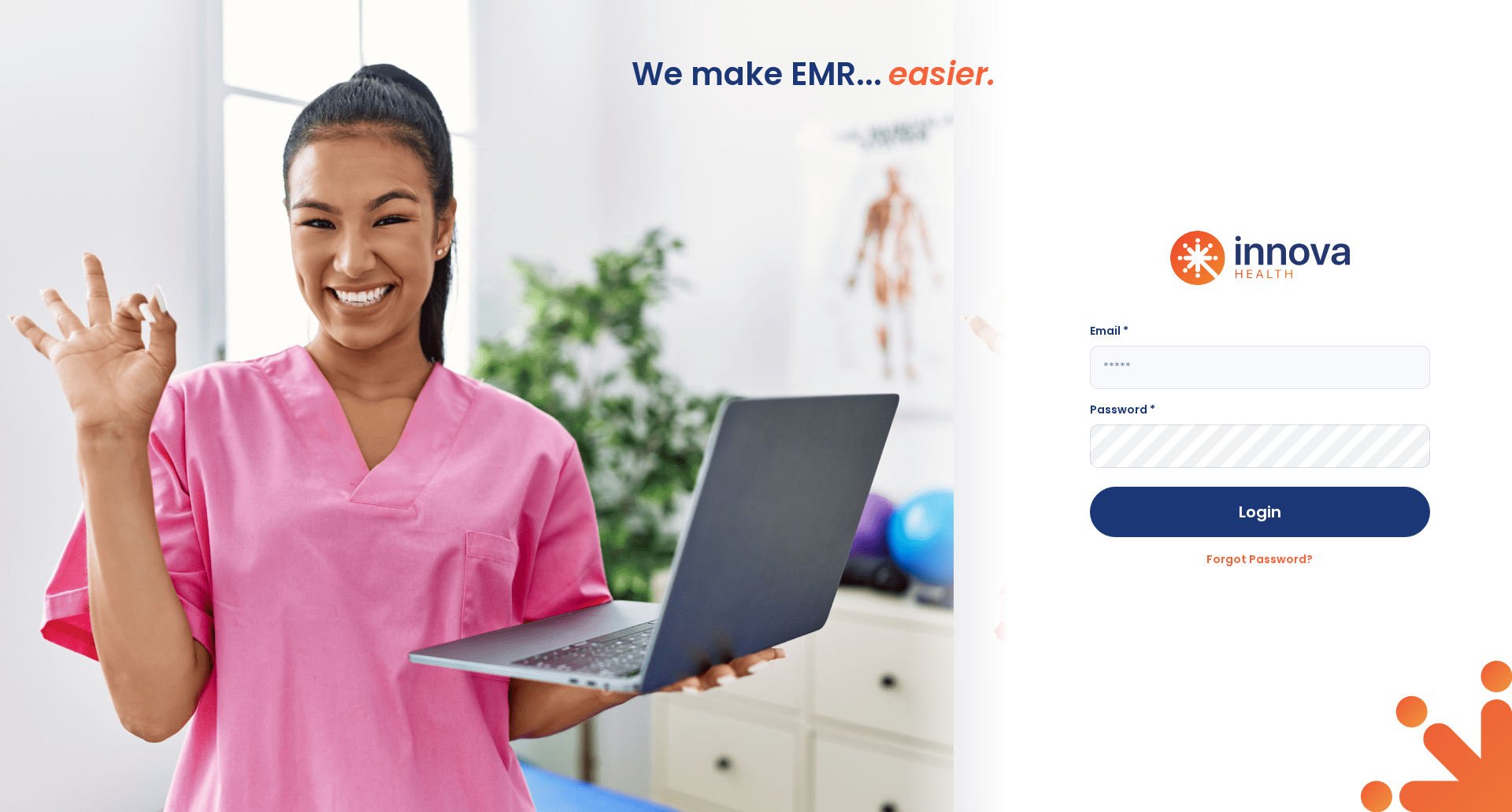 type on "**********" 